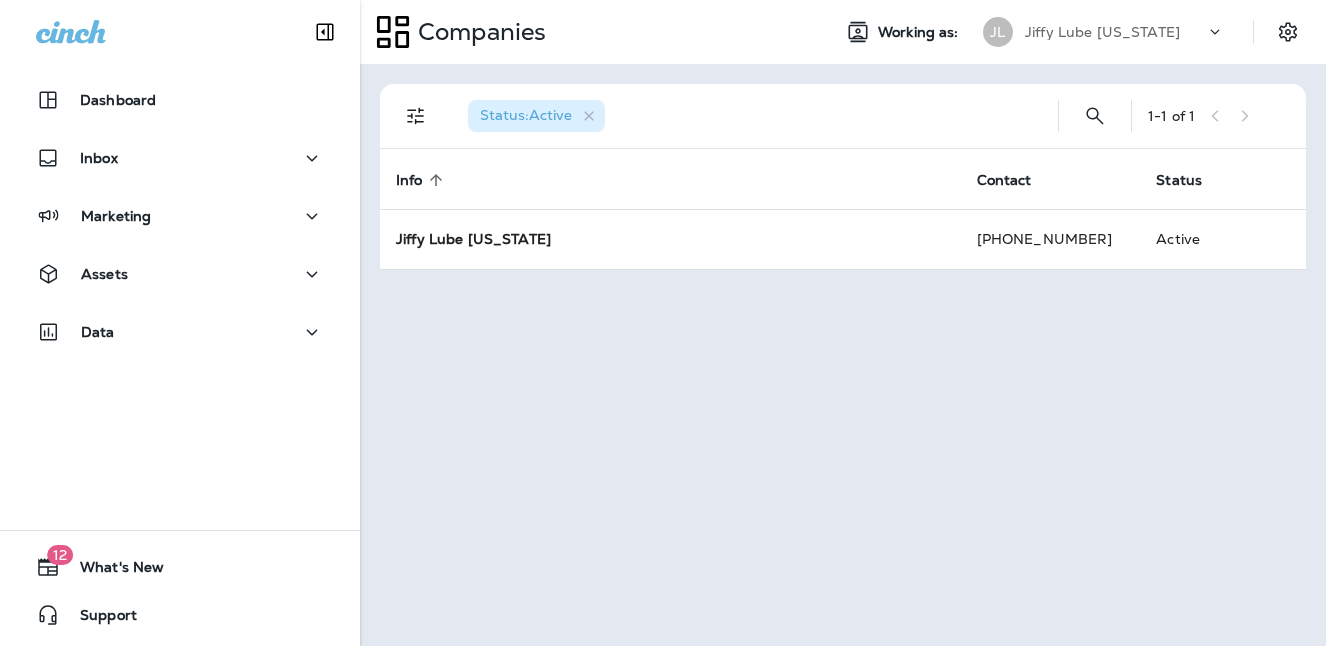 scroll, scrollTop: 0, scrollLeft: 0, axis: both 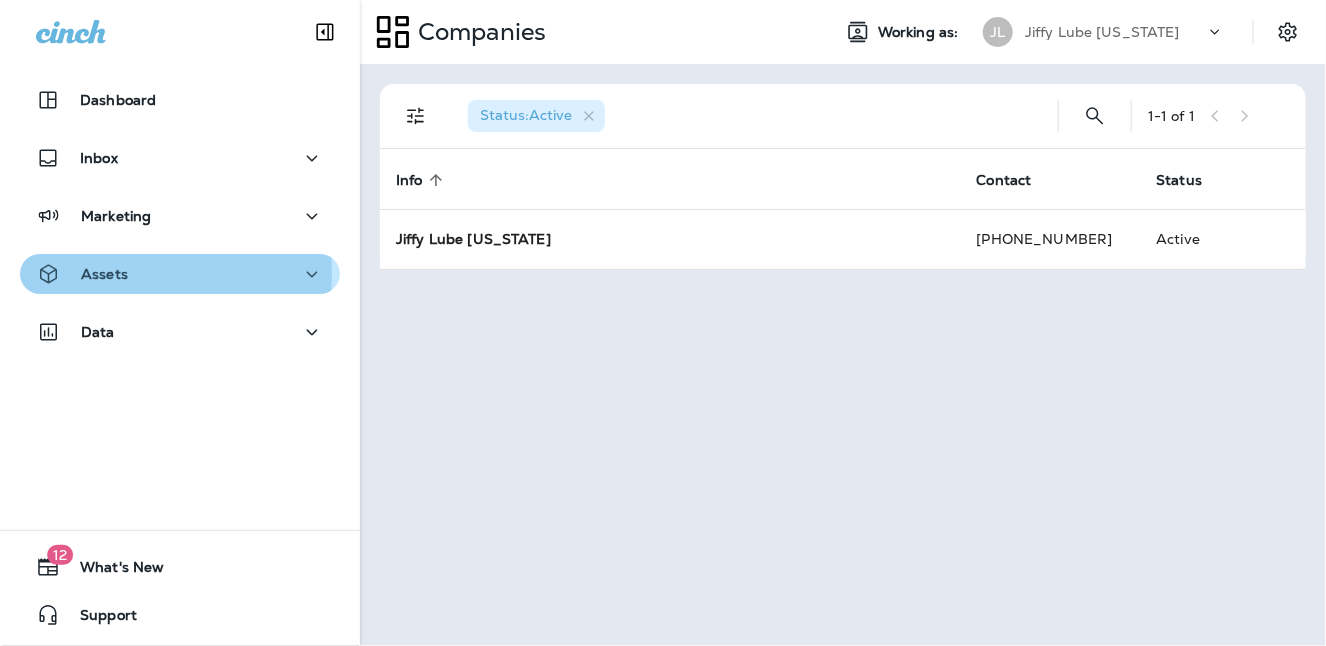 click on "Assets" at bounding box center (104, 274) 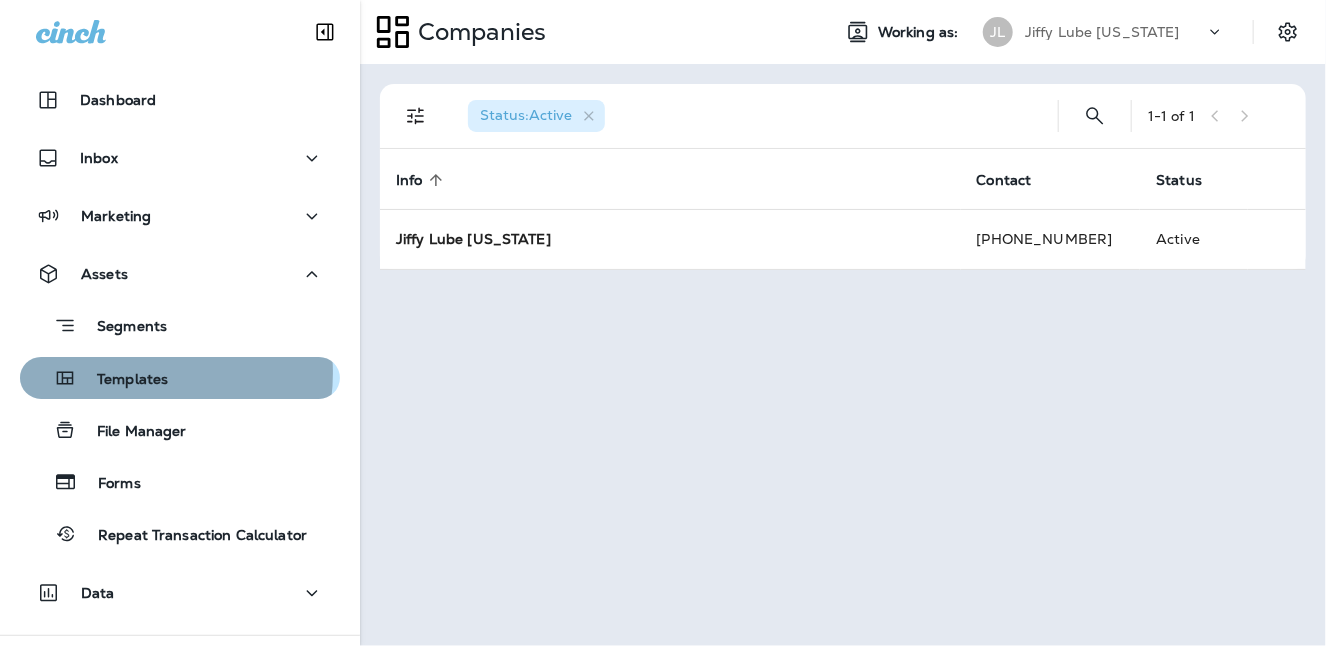 click on "Templates" at bounding box center [122, 380] 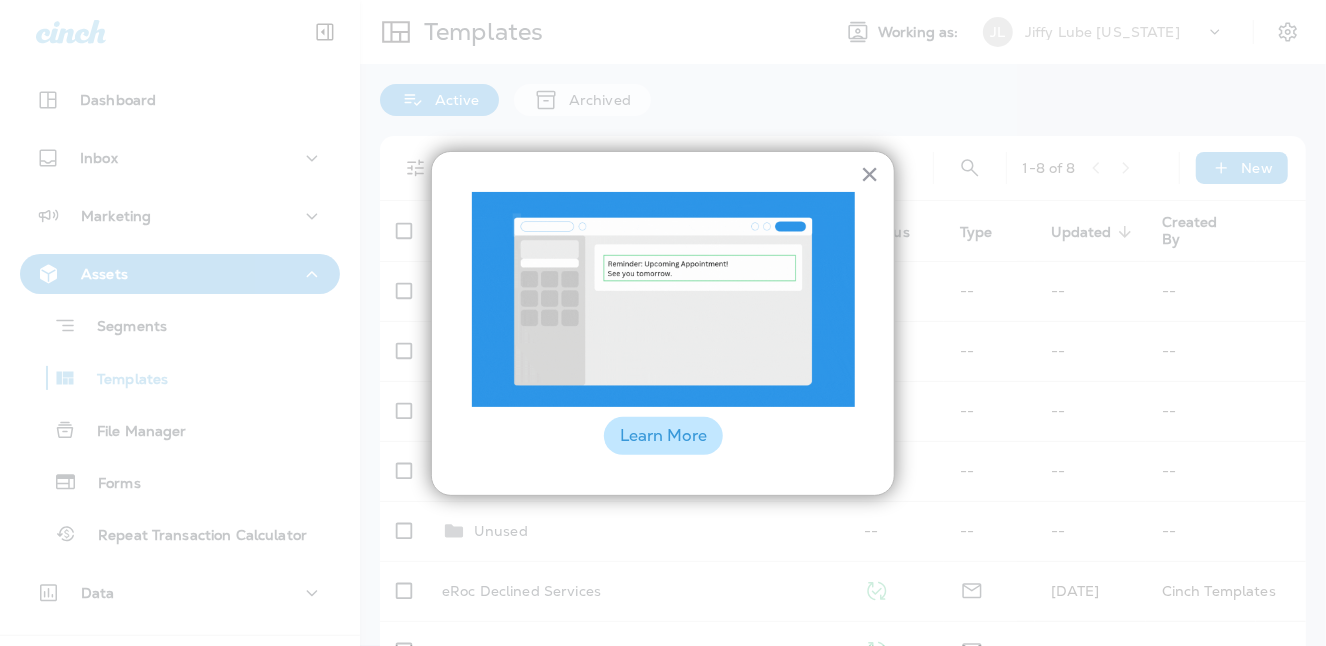 click on "Learn More" at bounding box center (663, 436) 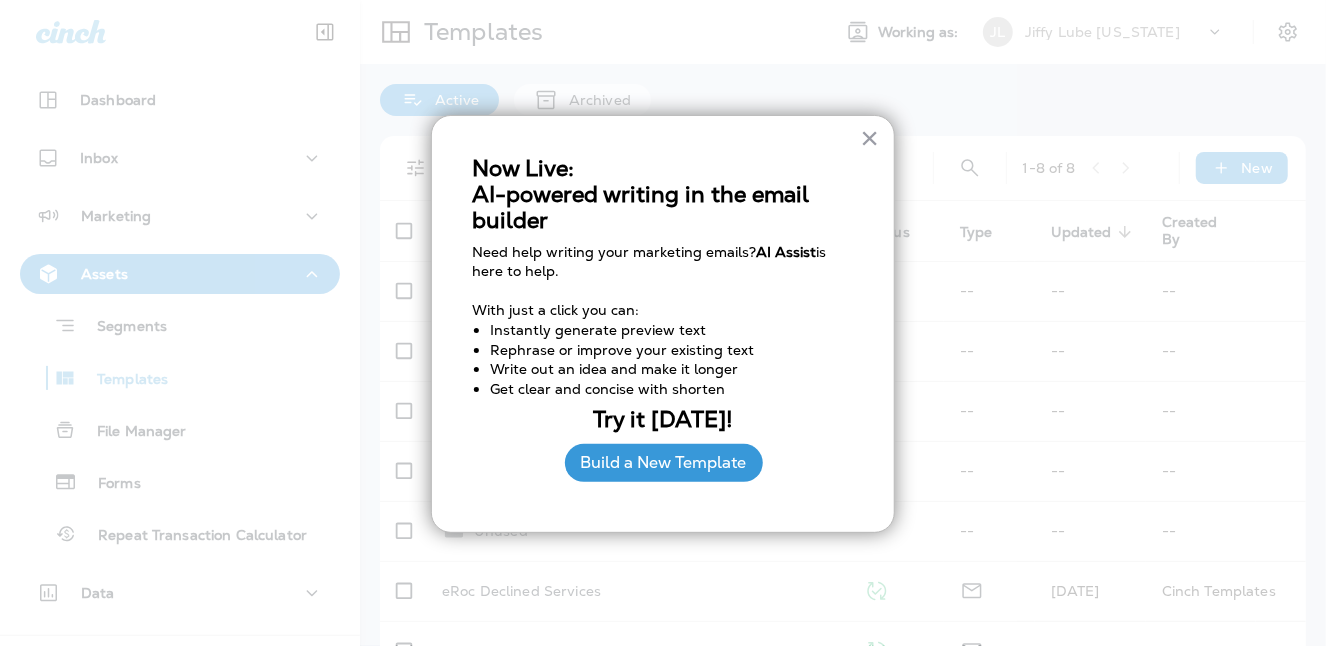 click on "Build a New Template" at bounding box center (664, 463) 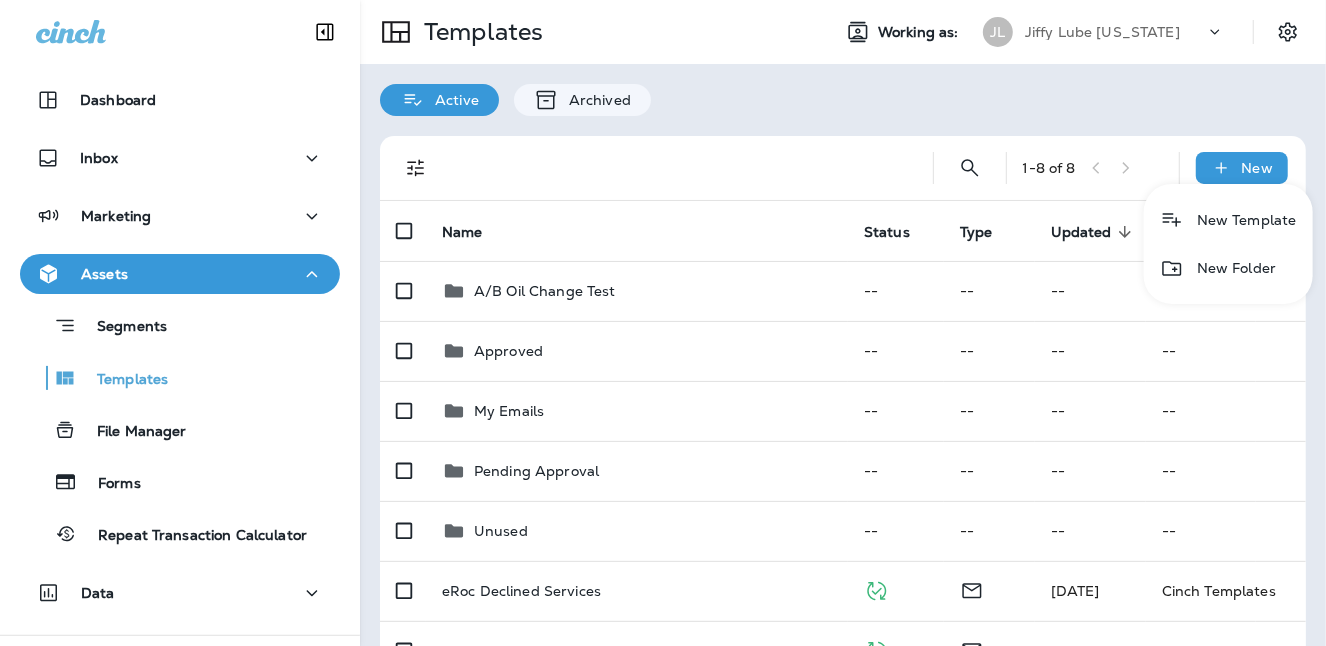 click at bounding box center (663, 323) 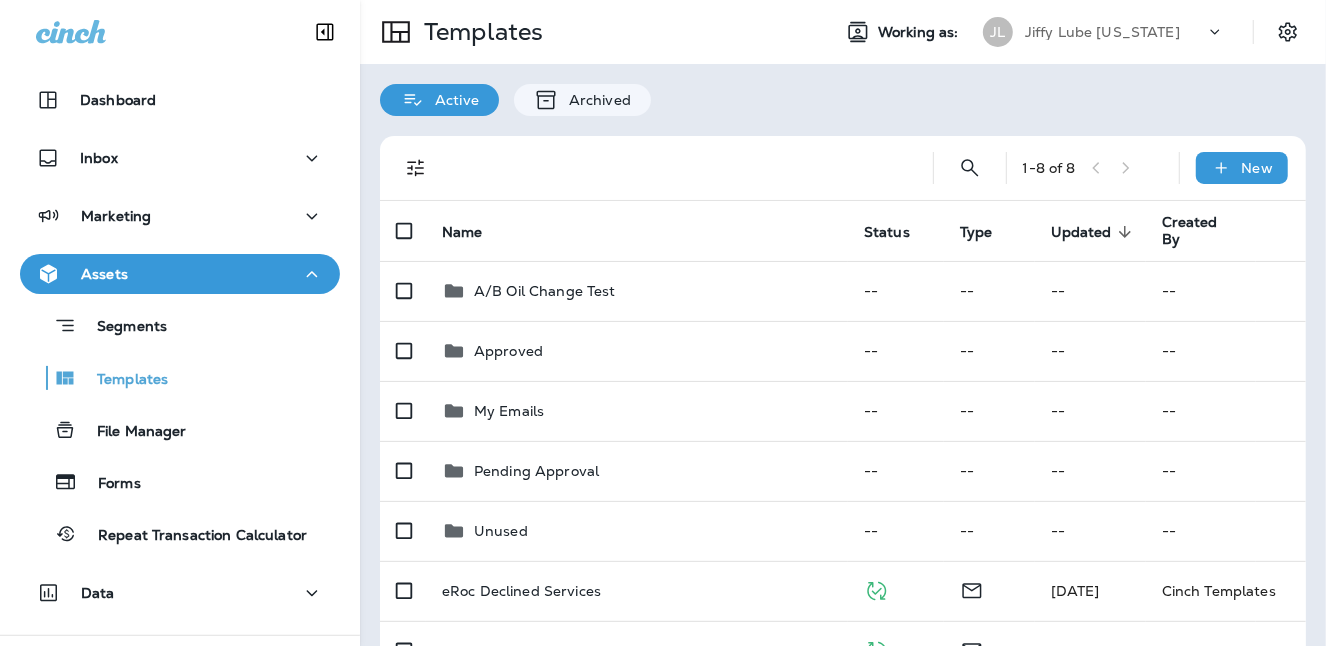 click on "My Emails" at bounding box center [509, 411] 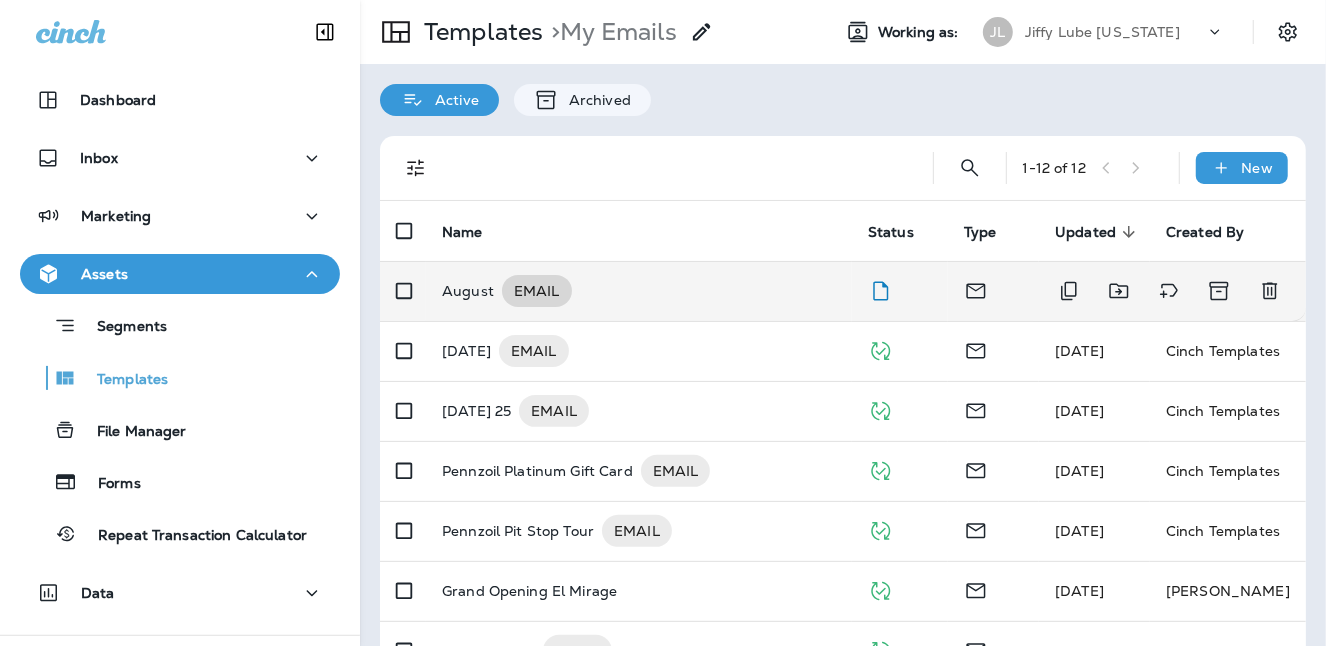 click on "EMAIL" at bounding box center (537, 291) 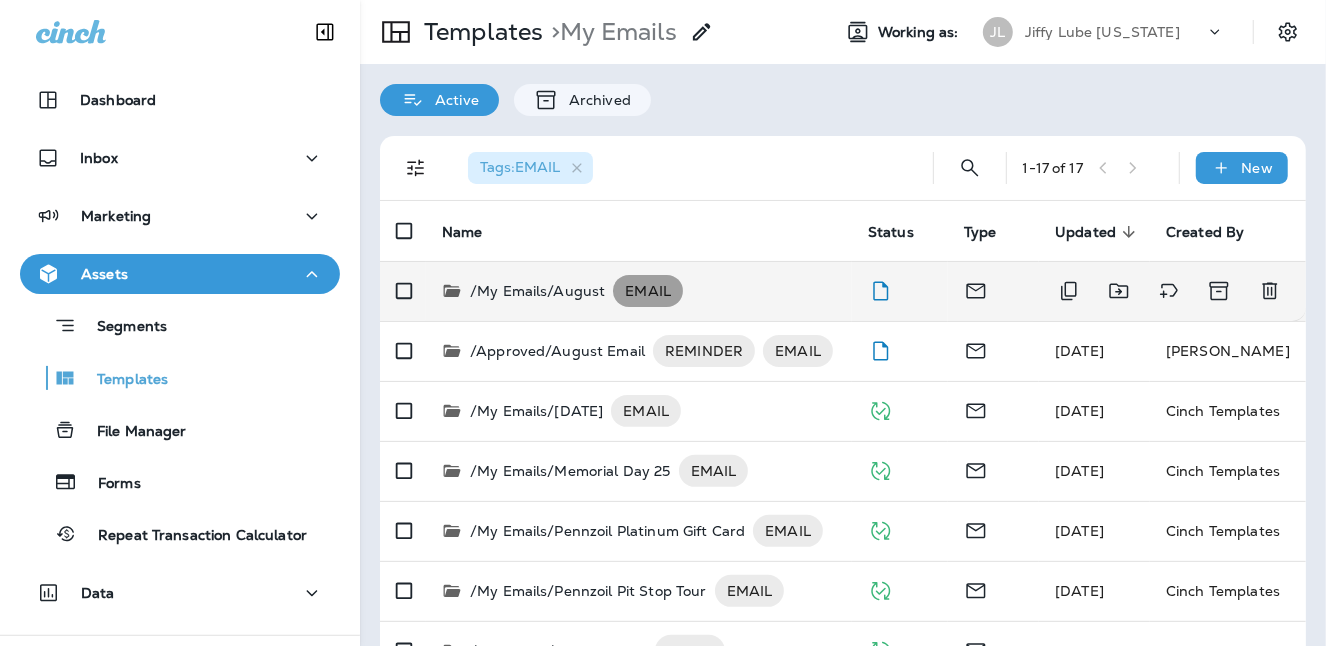 click on "EMAIL" at bounding box center (648, 291) 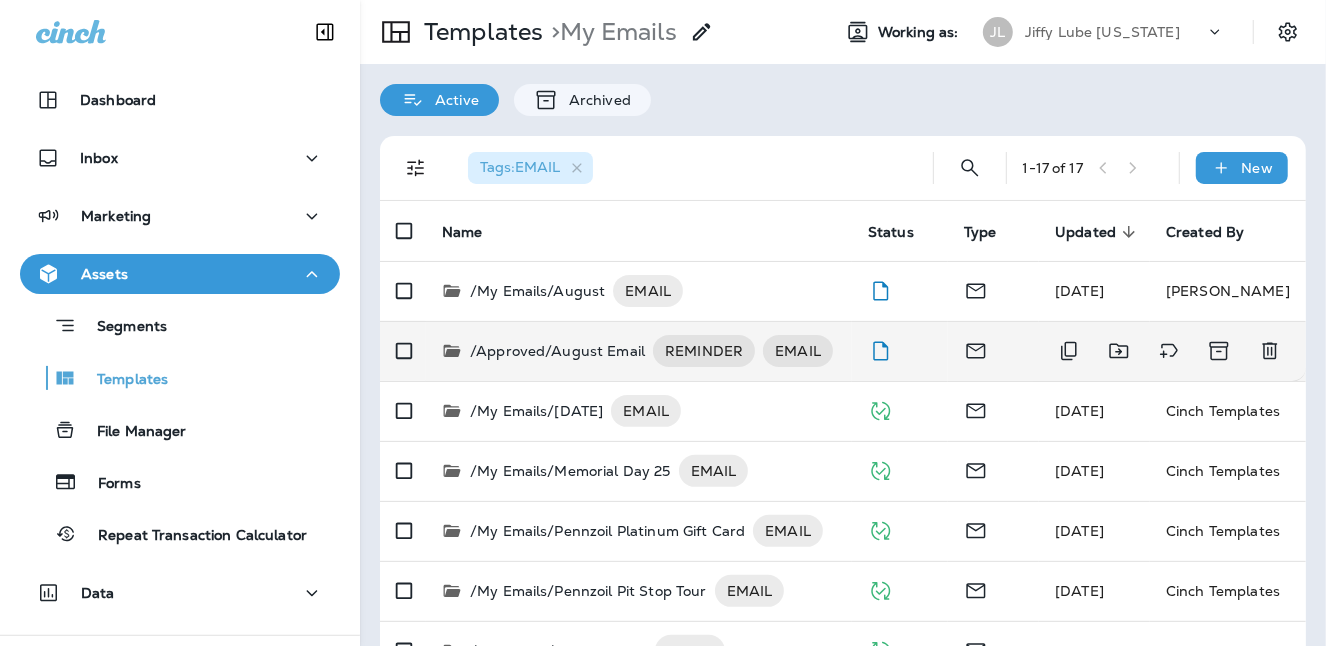 click on "/Approved/August Email" at bounding box center (557, 351) 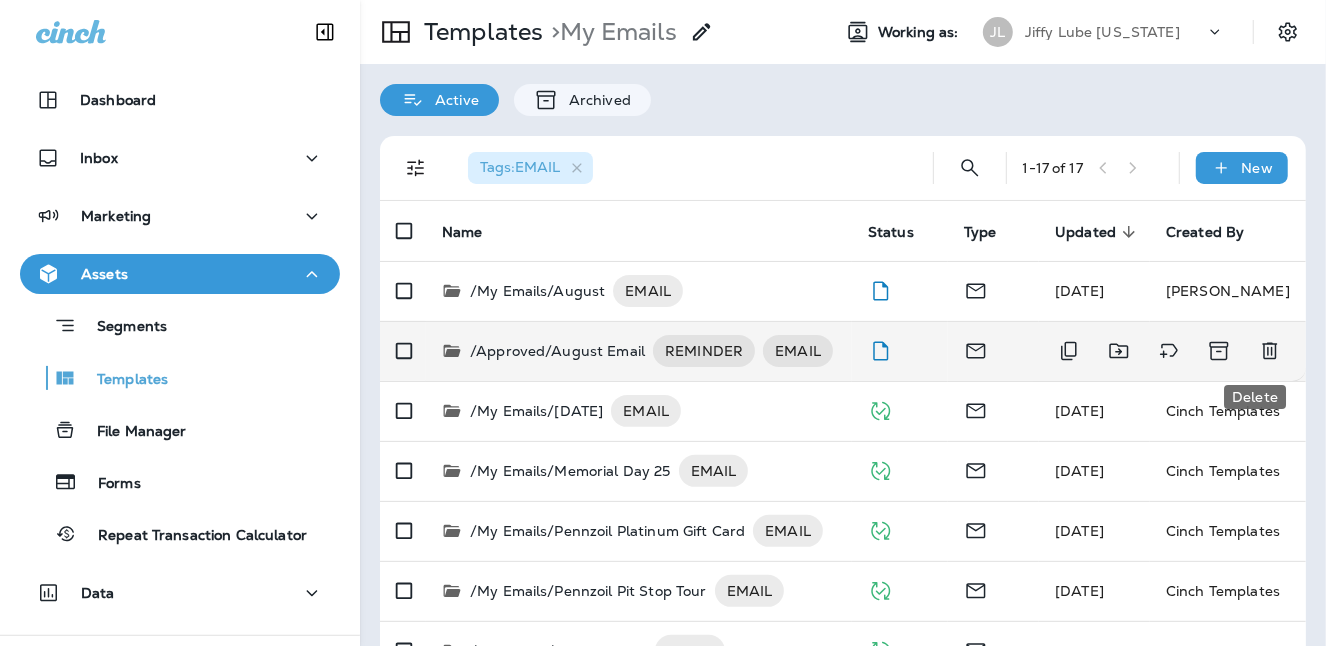 click 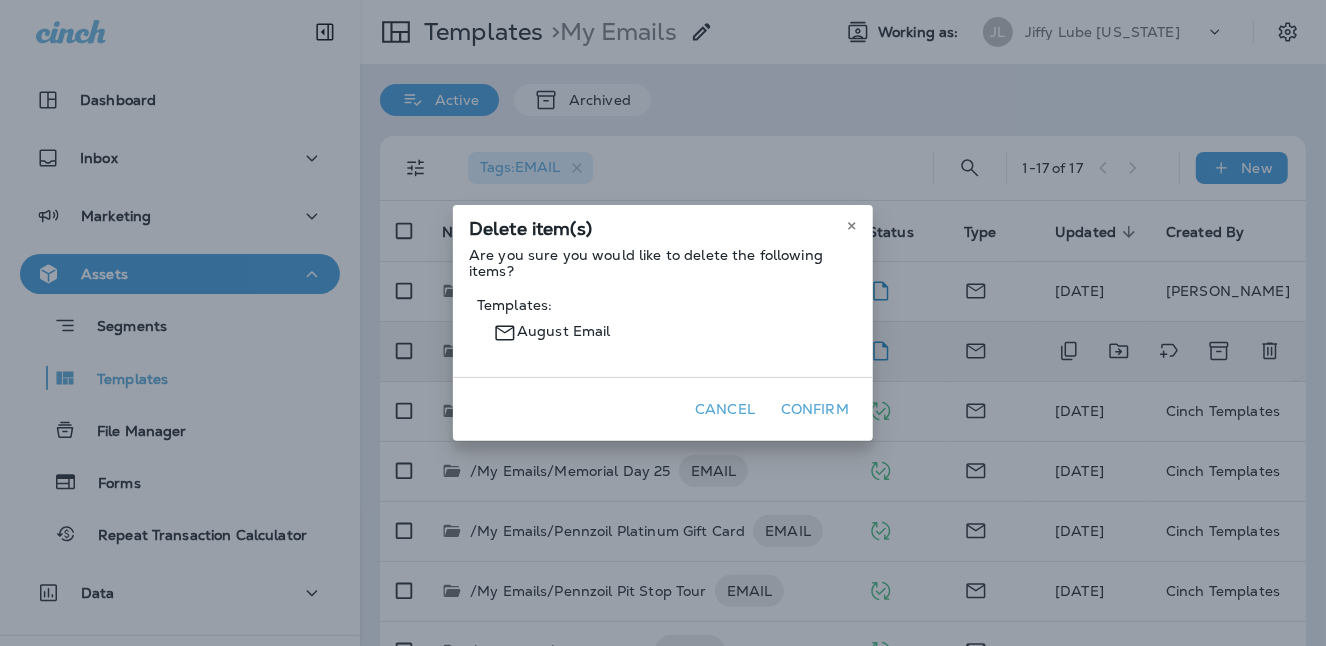 click on "Confirm" at bounding box center [815, 409] 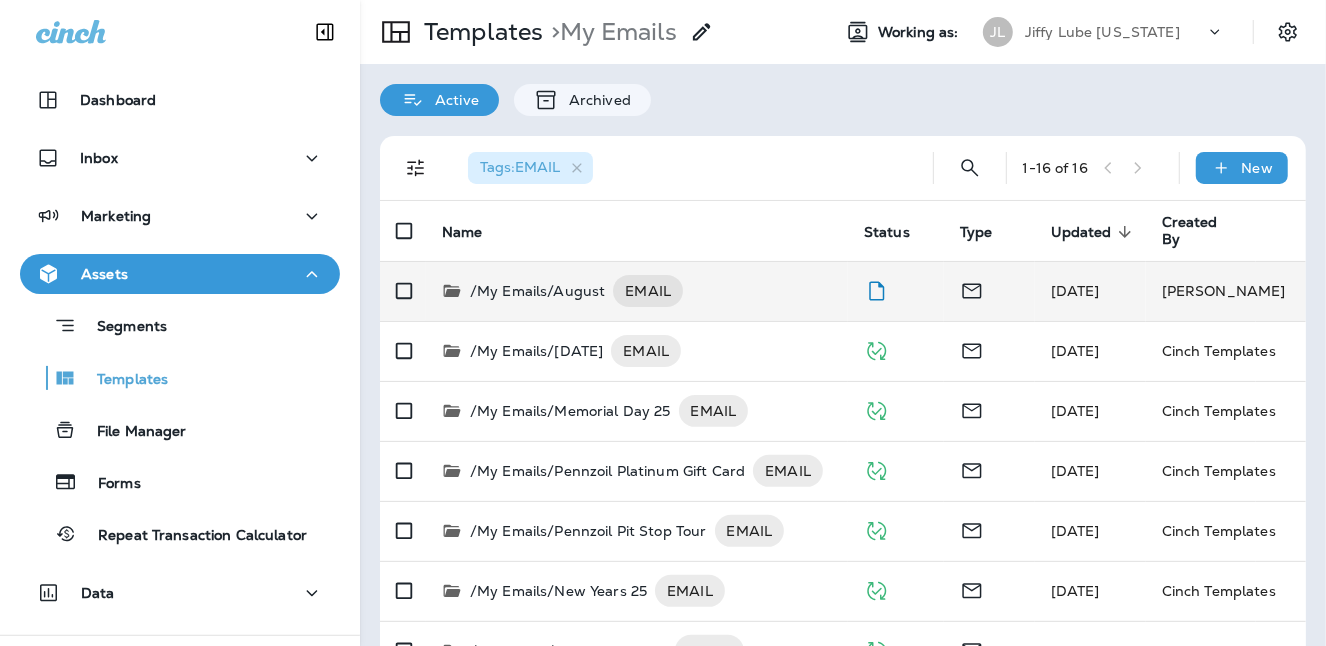 click on "/My Emails/August" at bounding box center (537, 291) 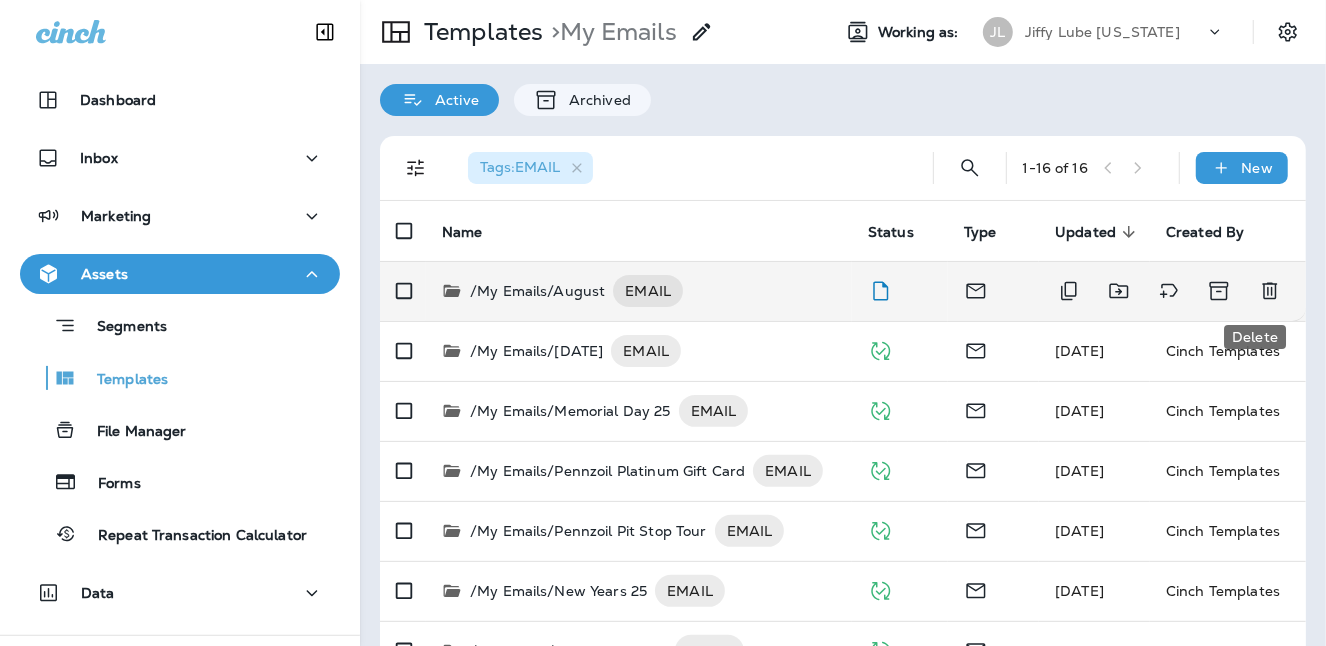 click 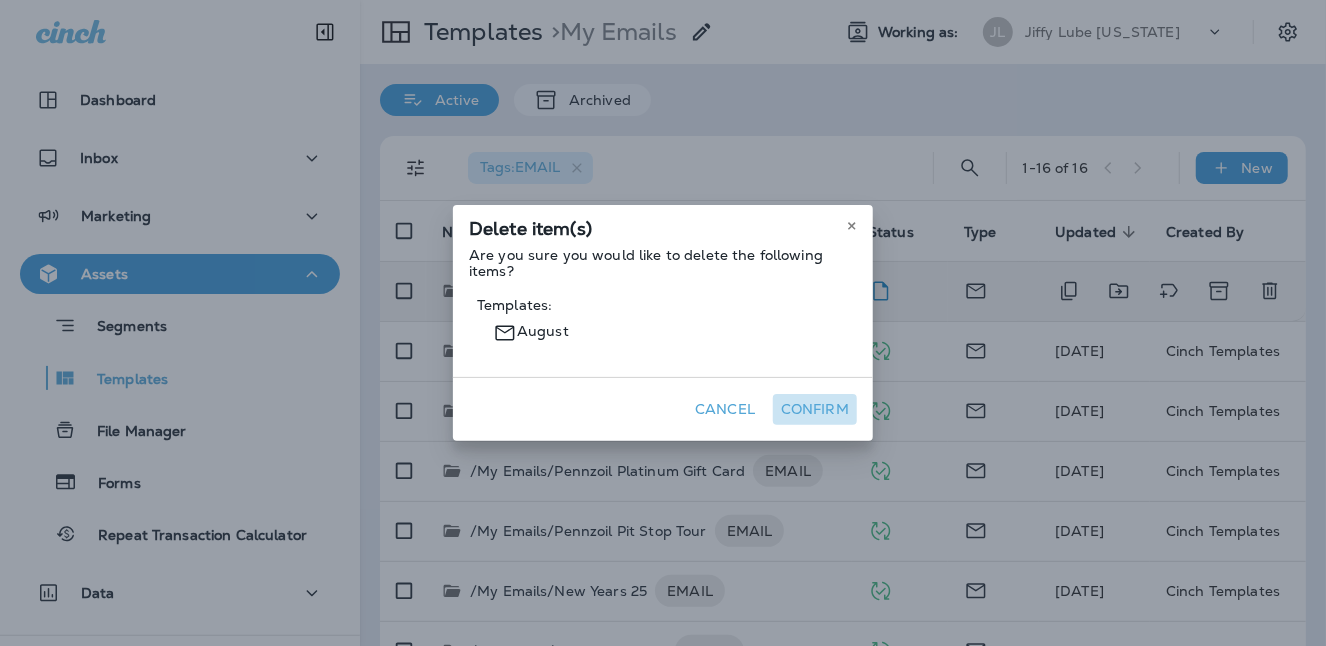 click on "Confirm" at bounding box center [815, 409] 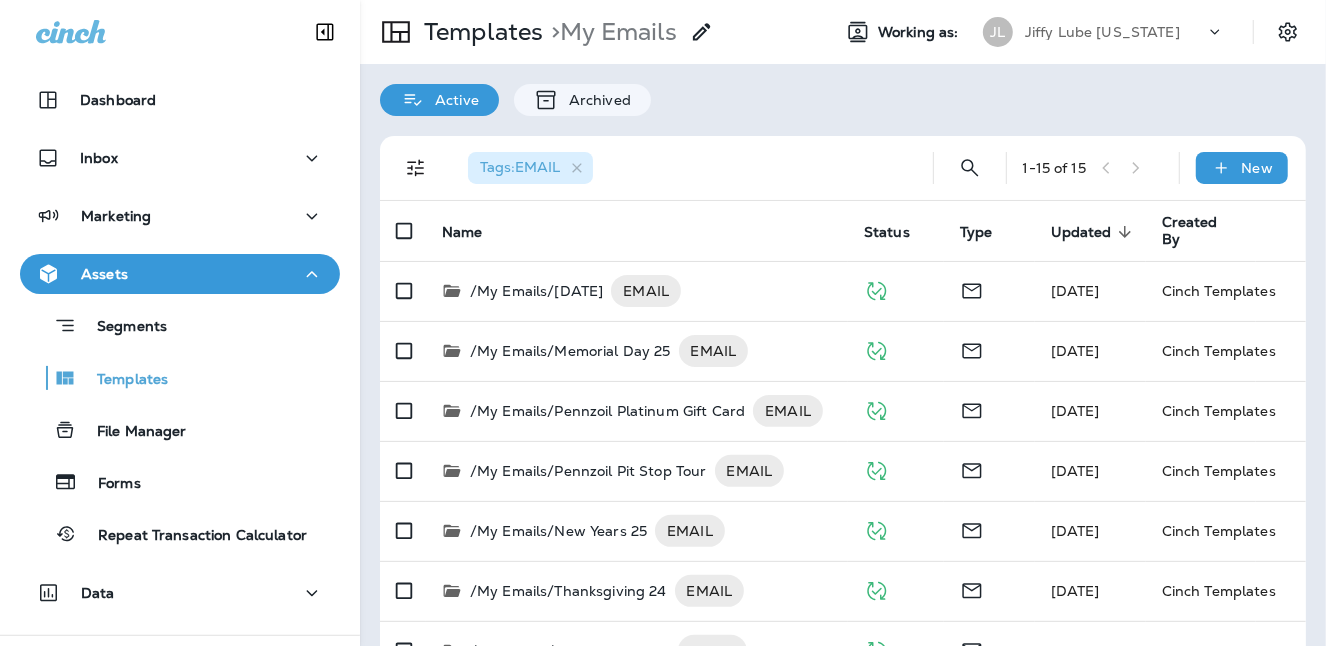 click 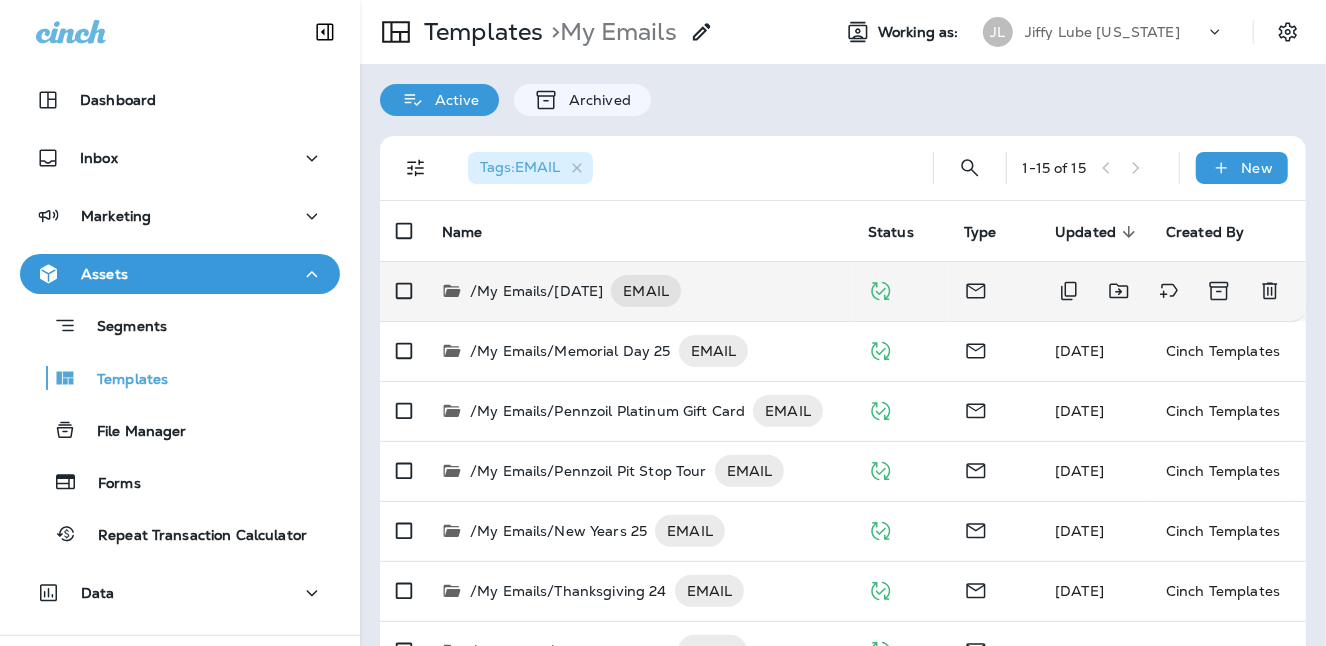 click on "/My Emails/[DATE]" at bounding box center [536, 291] 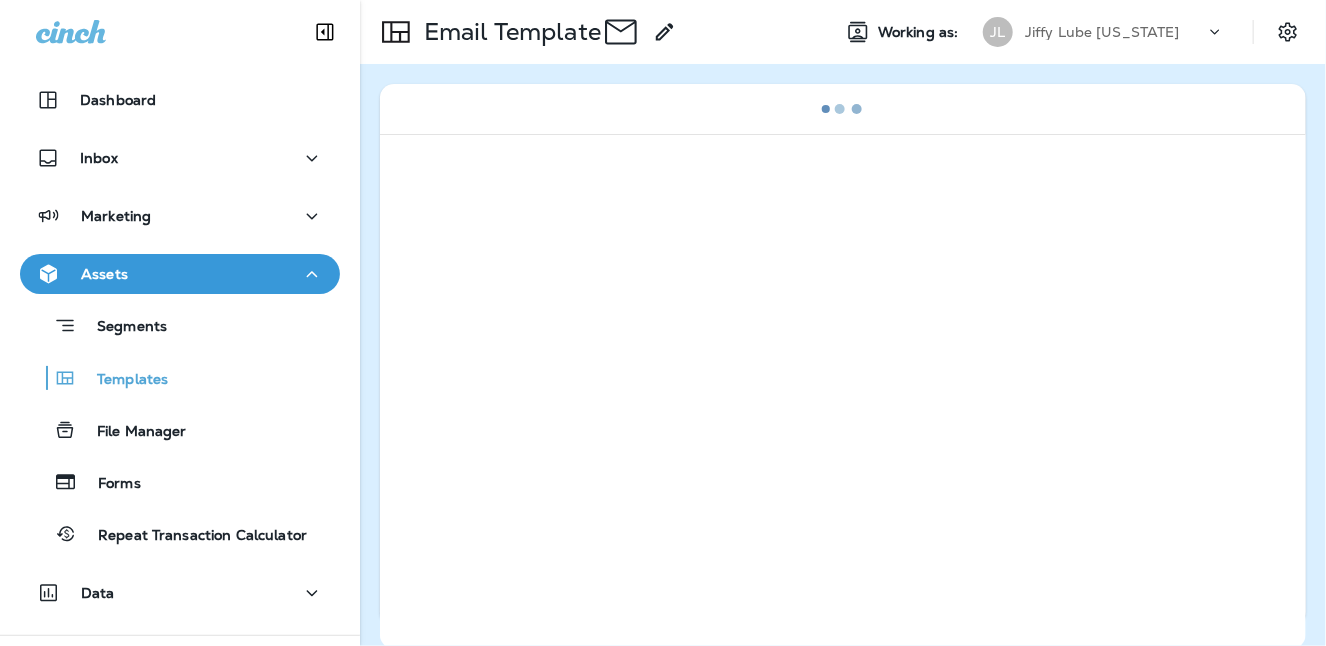 click at bounding box center (843, 391) 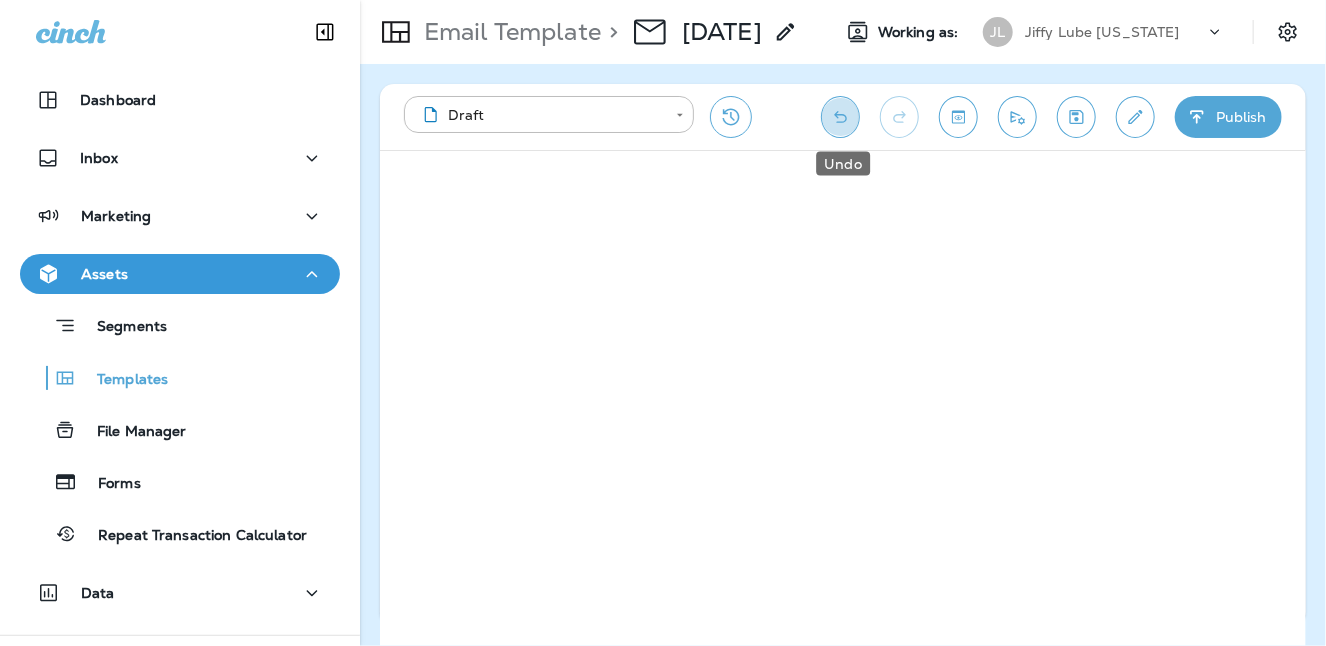 click 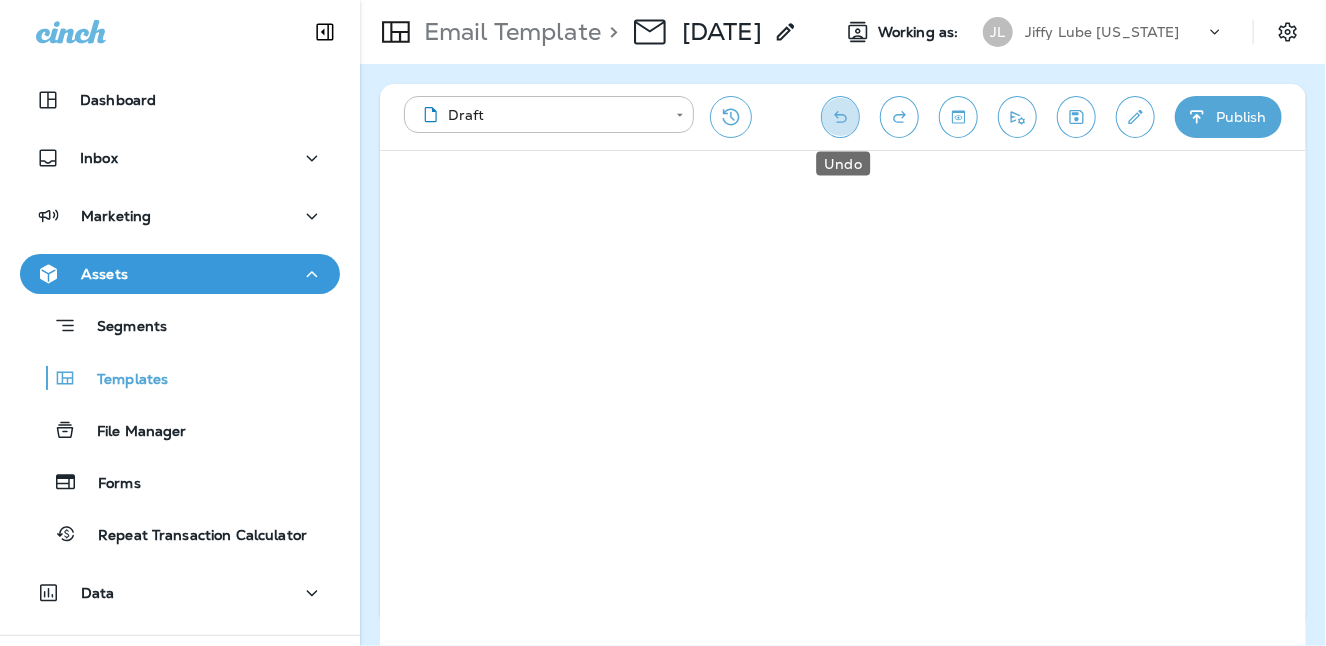 click 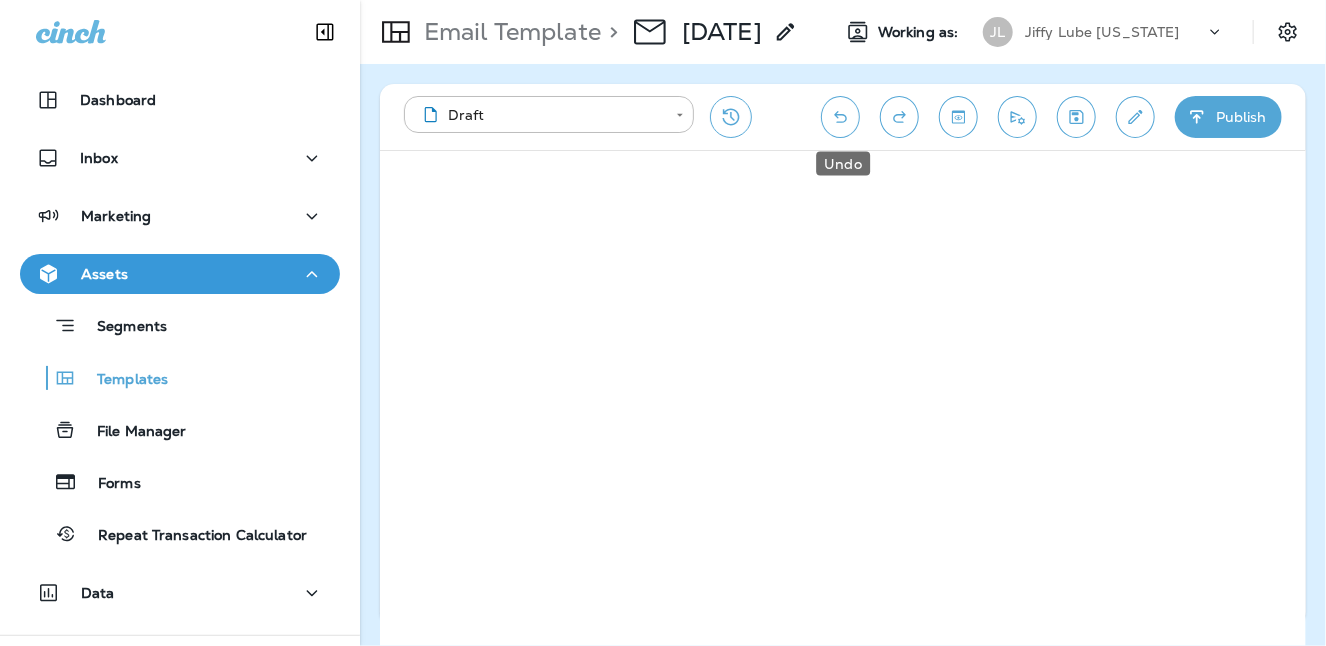 click 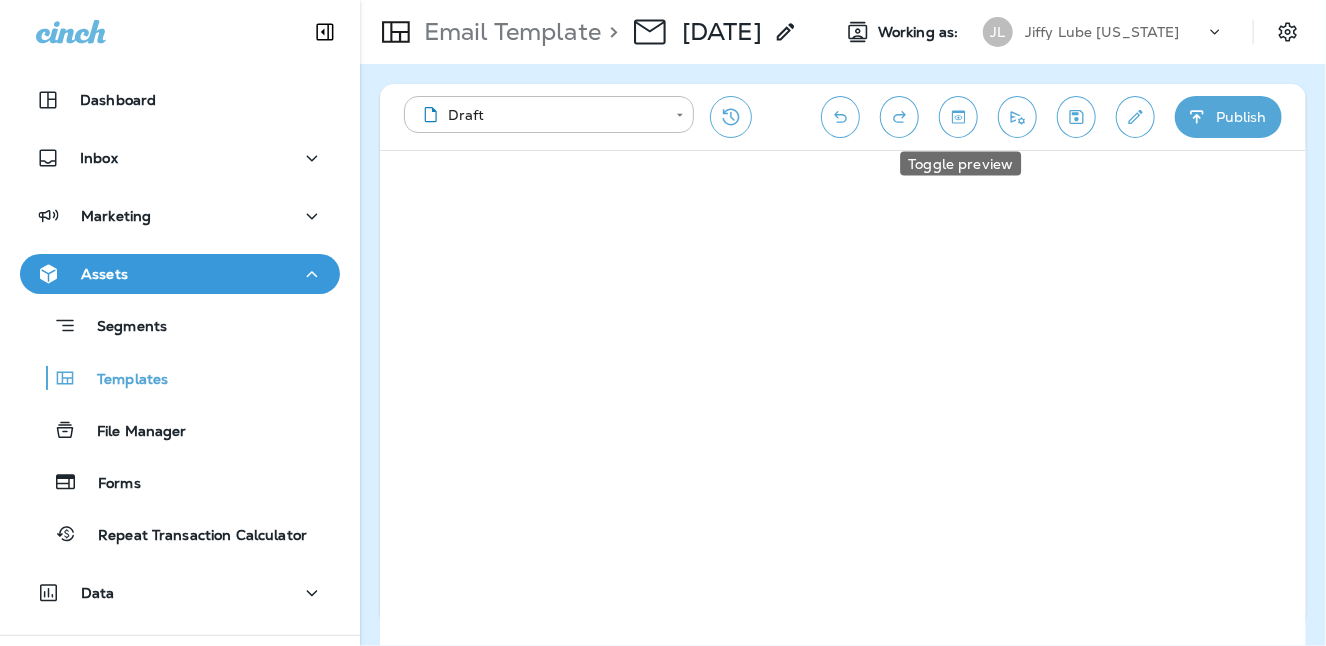 click 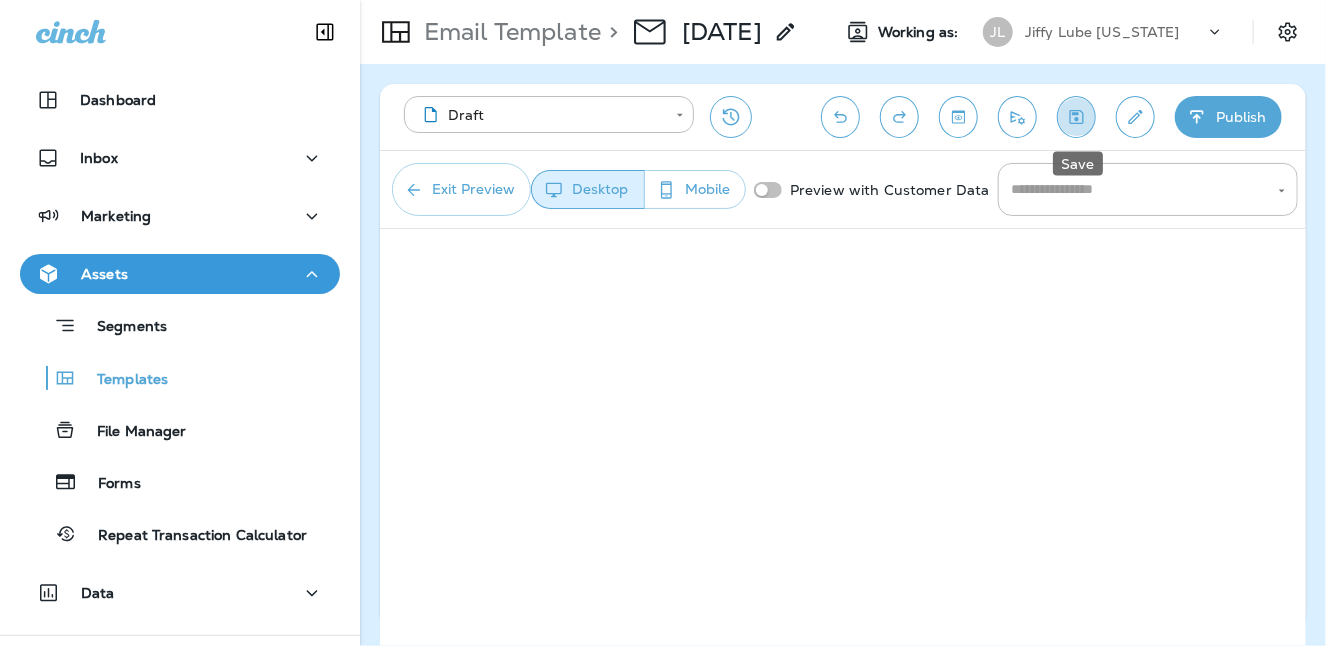 click 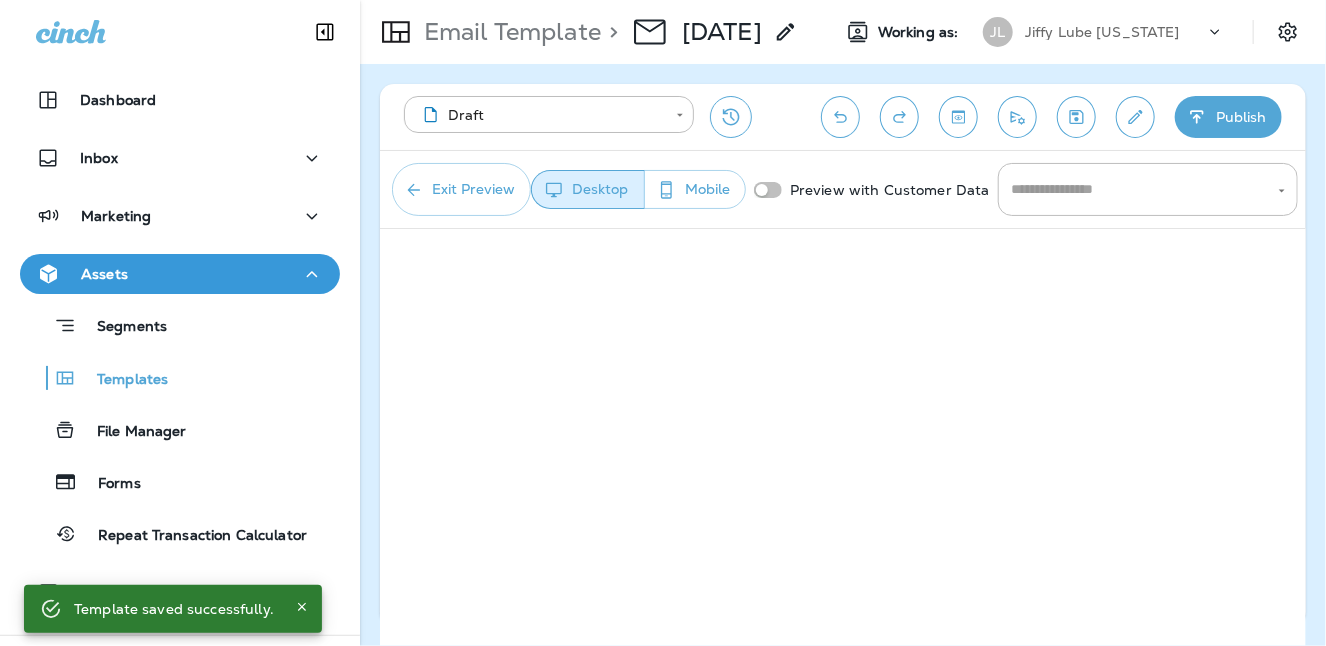 click on "Publish" at bounding box center [1228, 117] 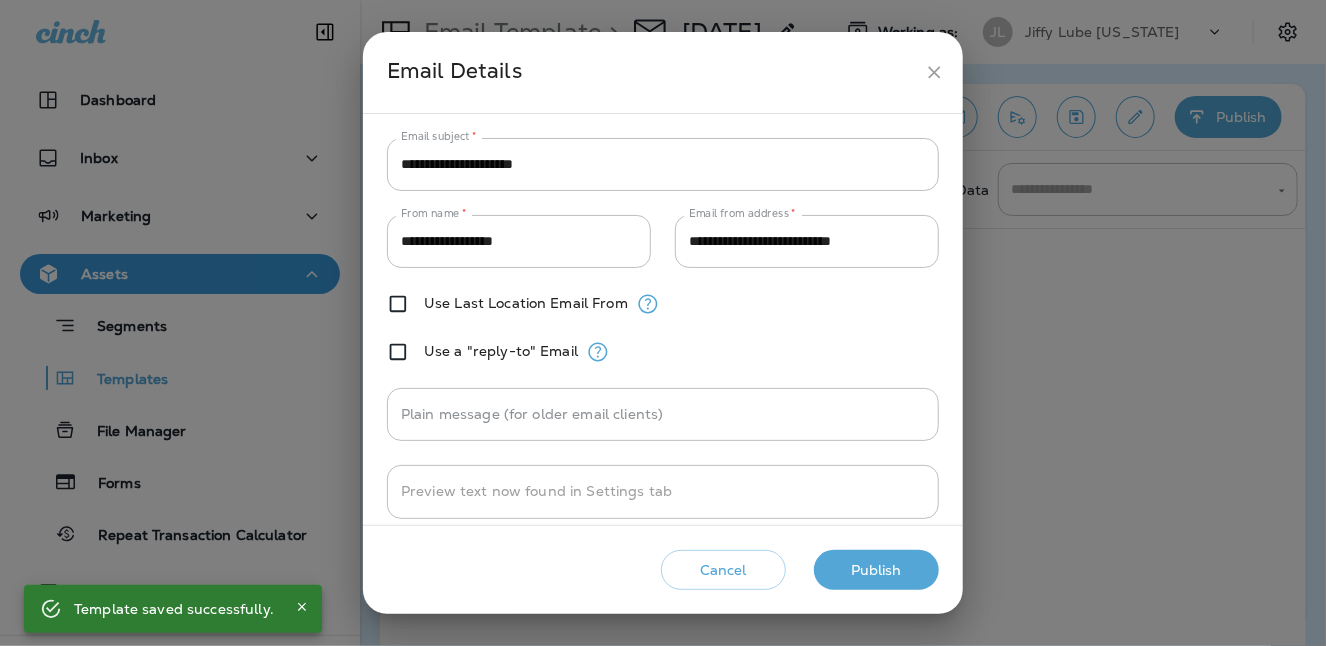 click on "Publish" at bounding box center (876, 570) 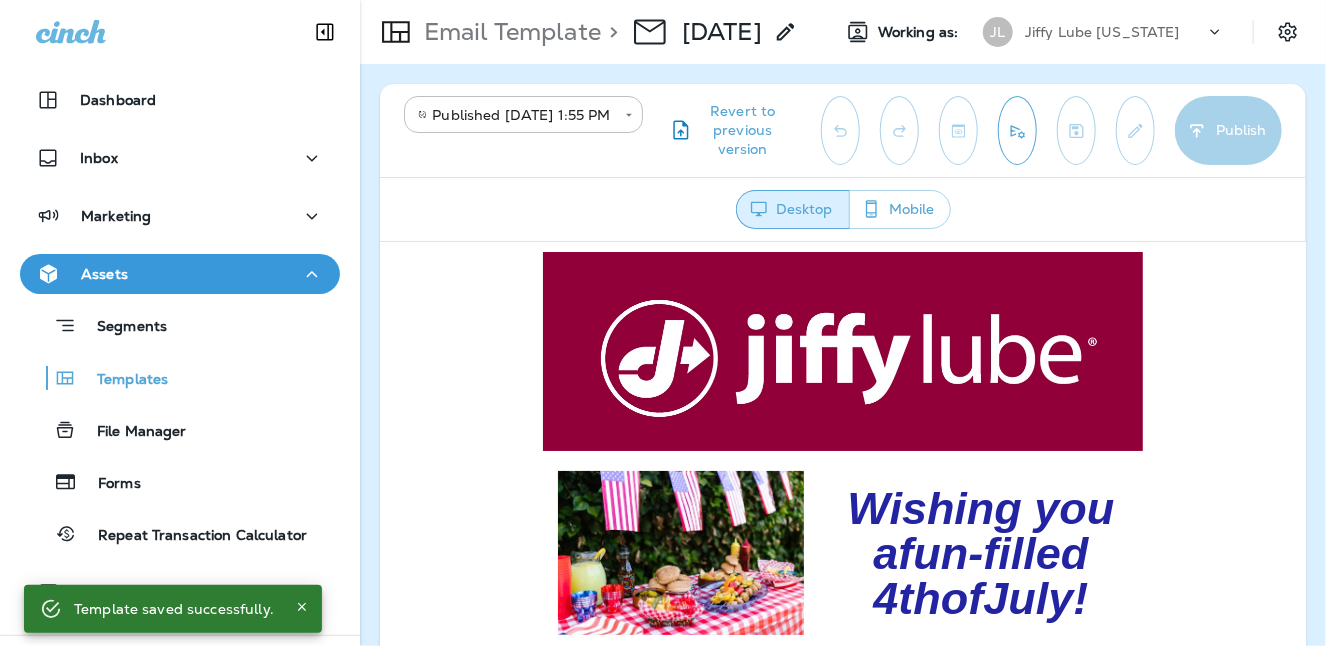 scroll, scrollTop: 0, scrollLeft: 0, axis: both 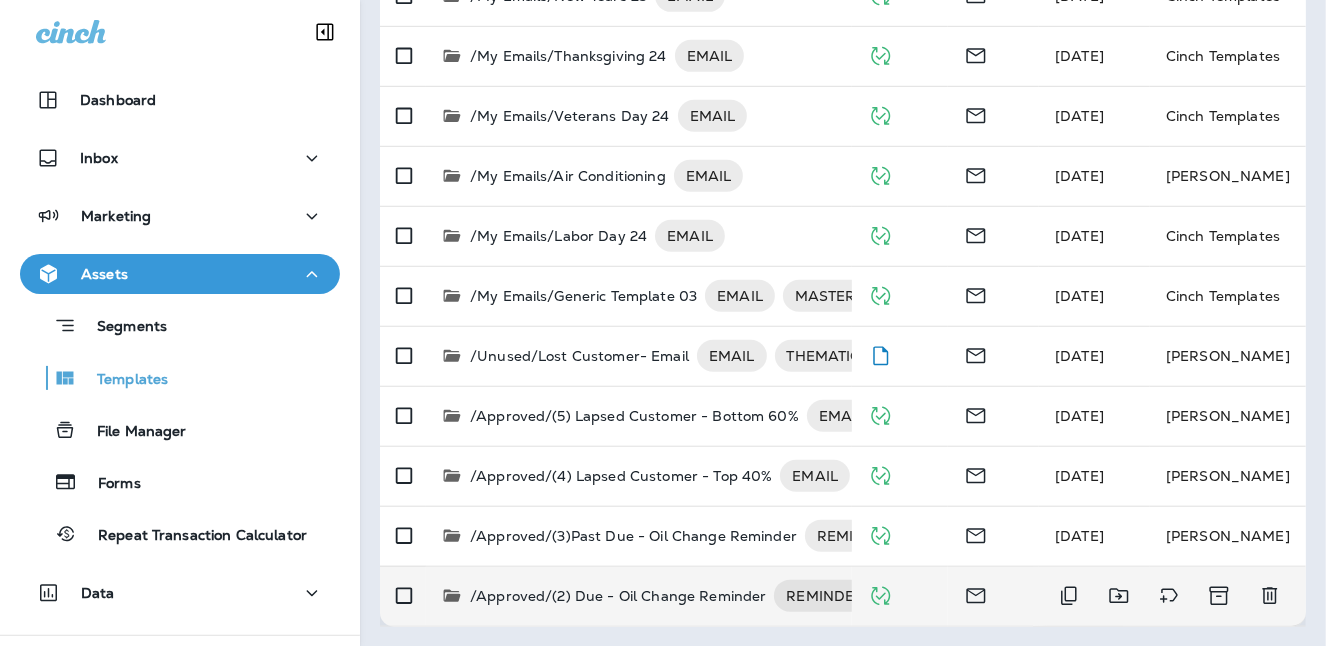 click on "/Approved/(2) Due - Oil Change Reminder" at bounding box center [618, 596] 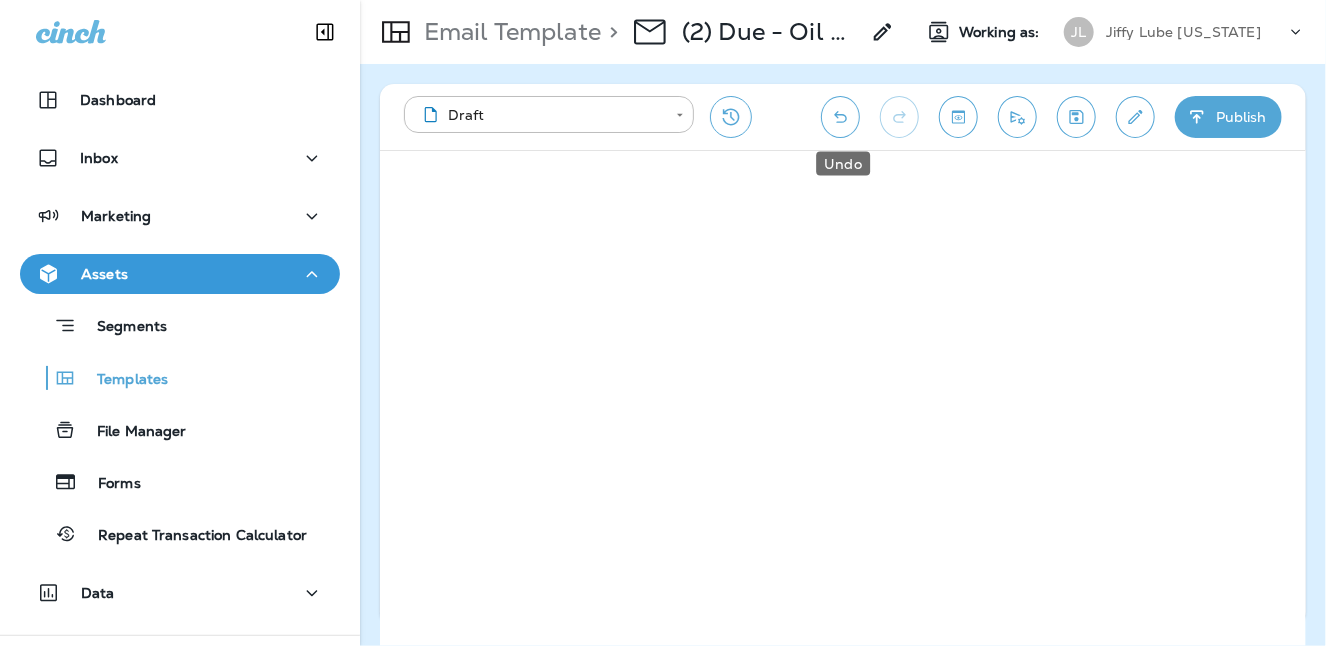 click 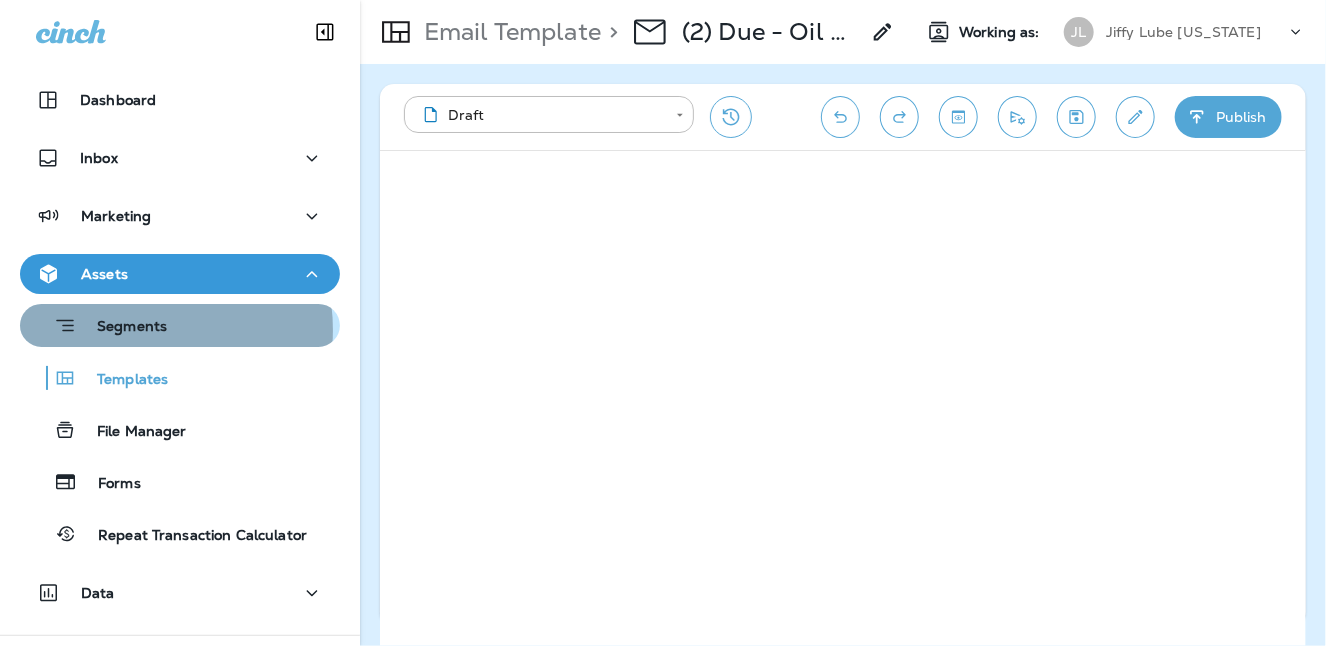 click on "Segments" at bounding box center [122, 328] 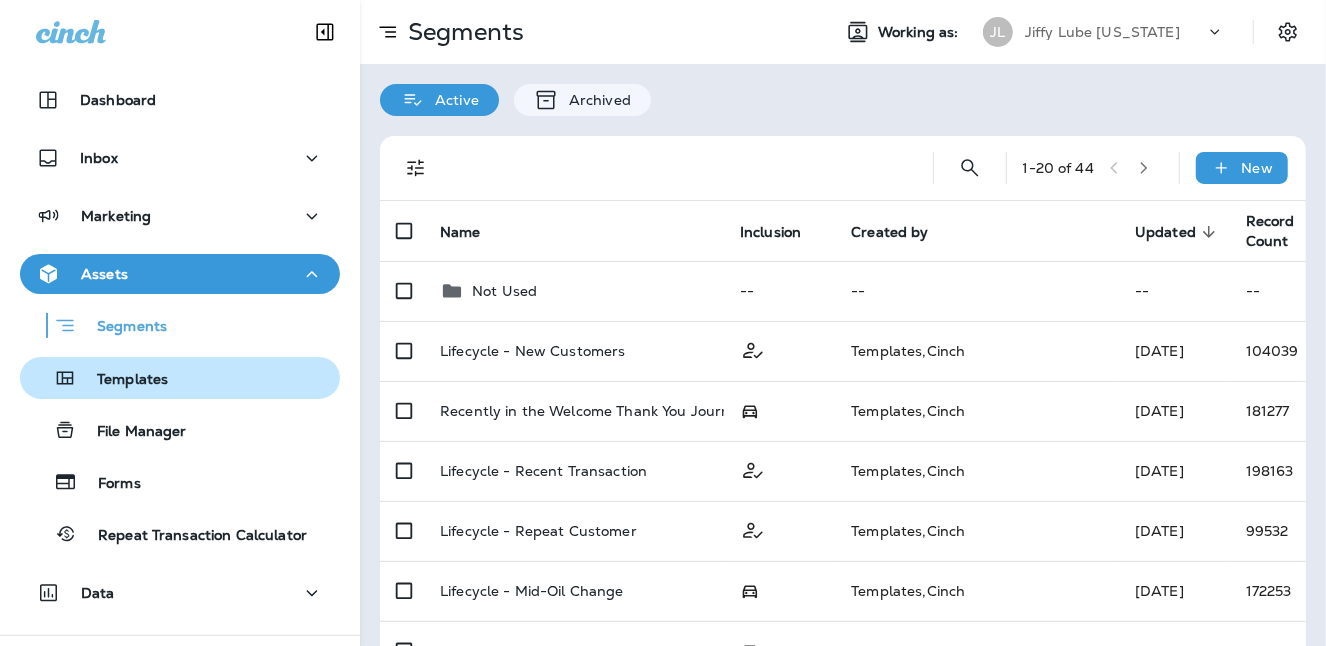 click on "Templates" at bounding box center (122, 380) 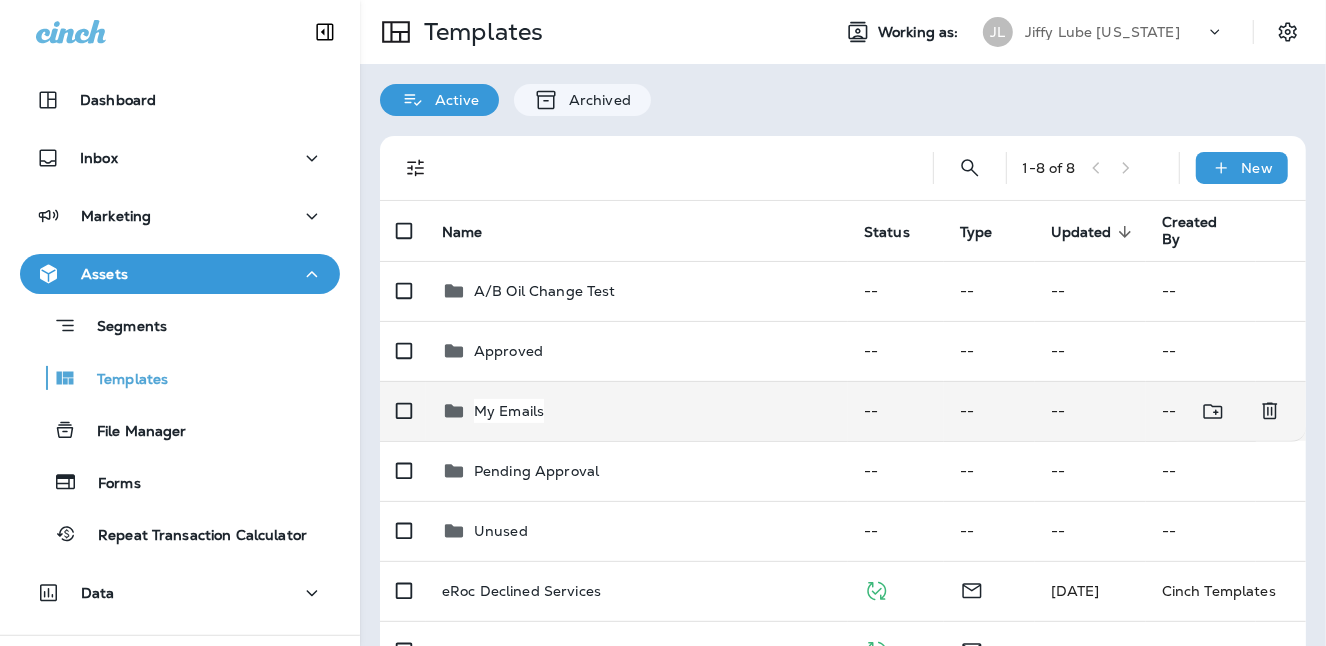 click on "My Emails" at bounding box center [509, 411] 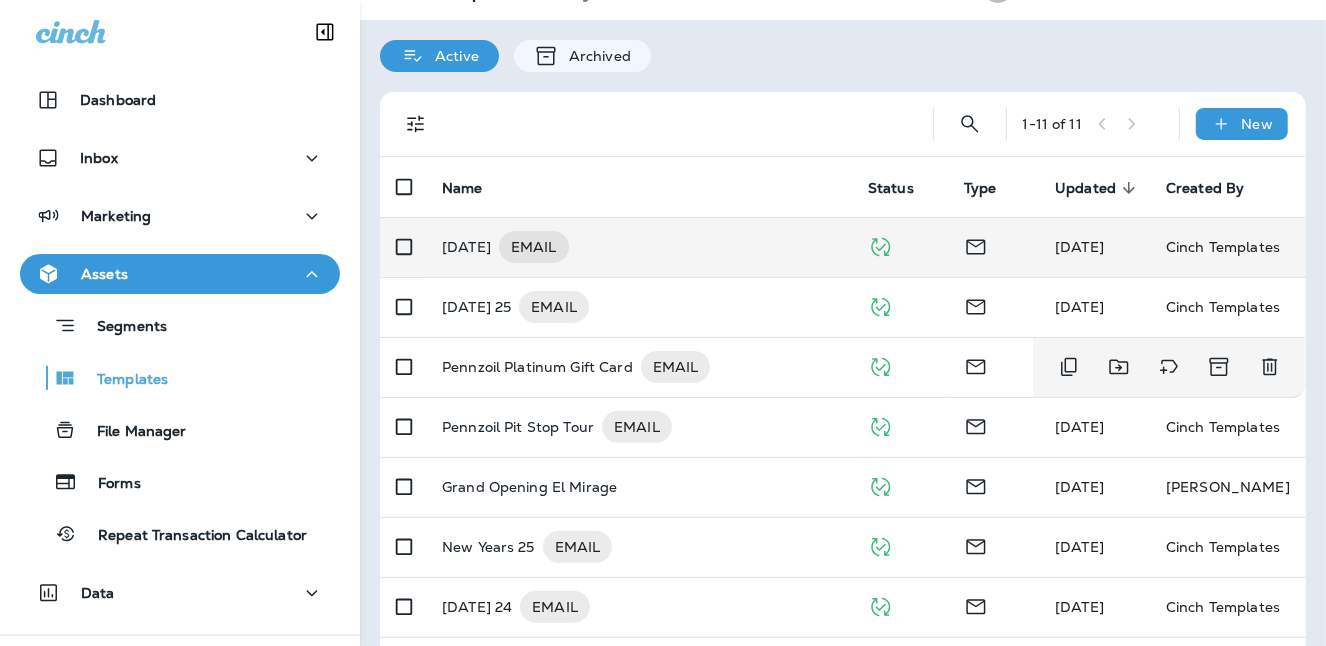 scroll, scrollTop: 0, scrollLeft: 0, axis: both 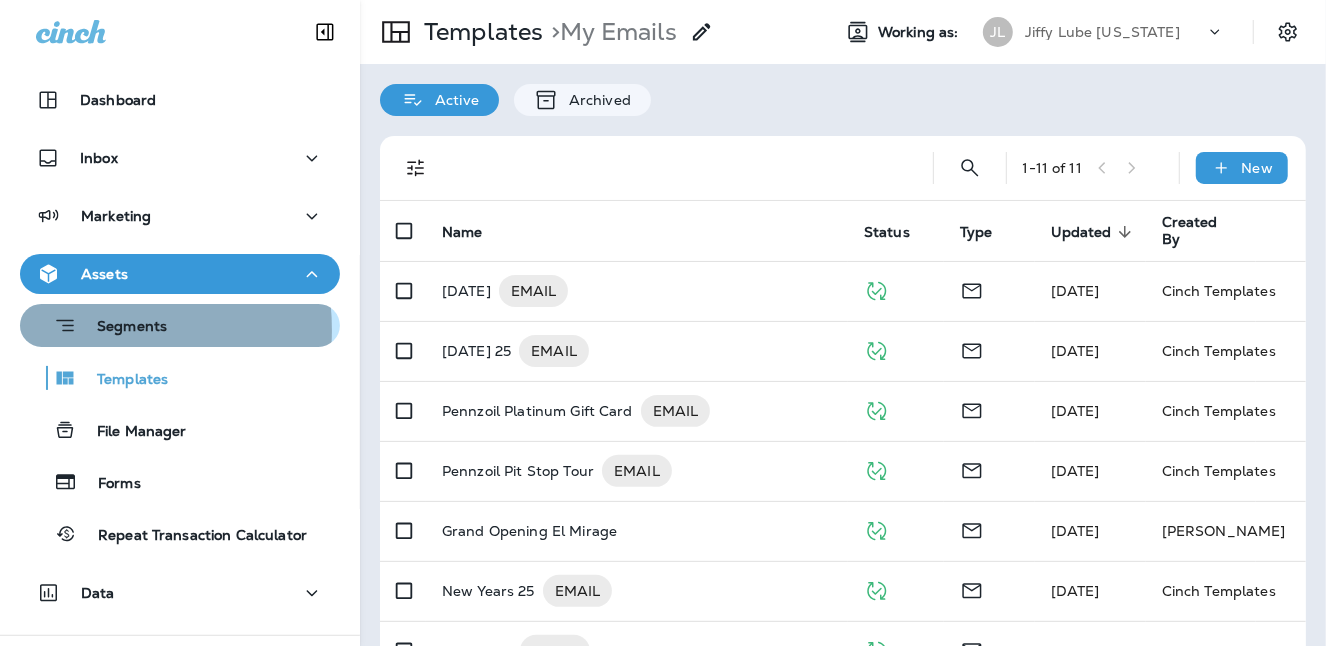 click 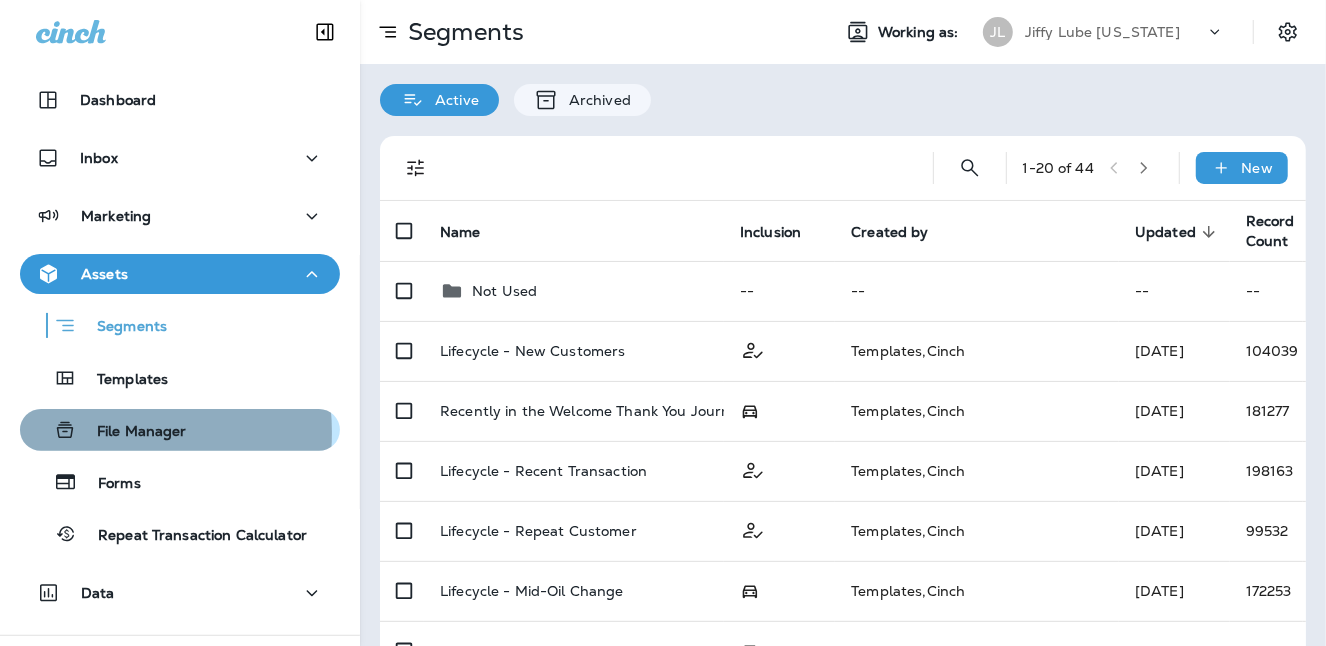 click 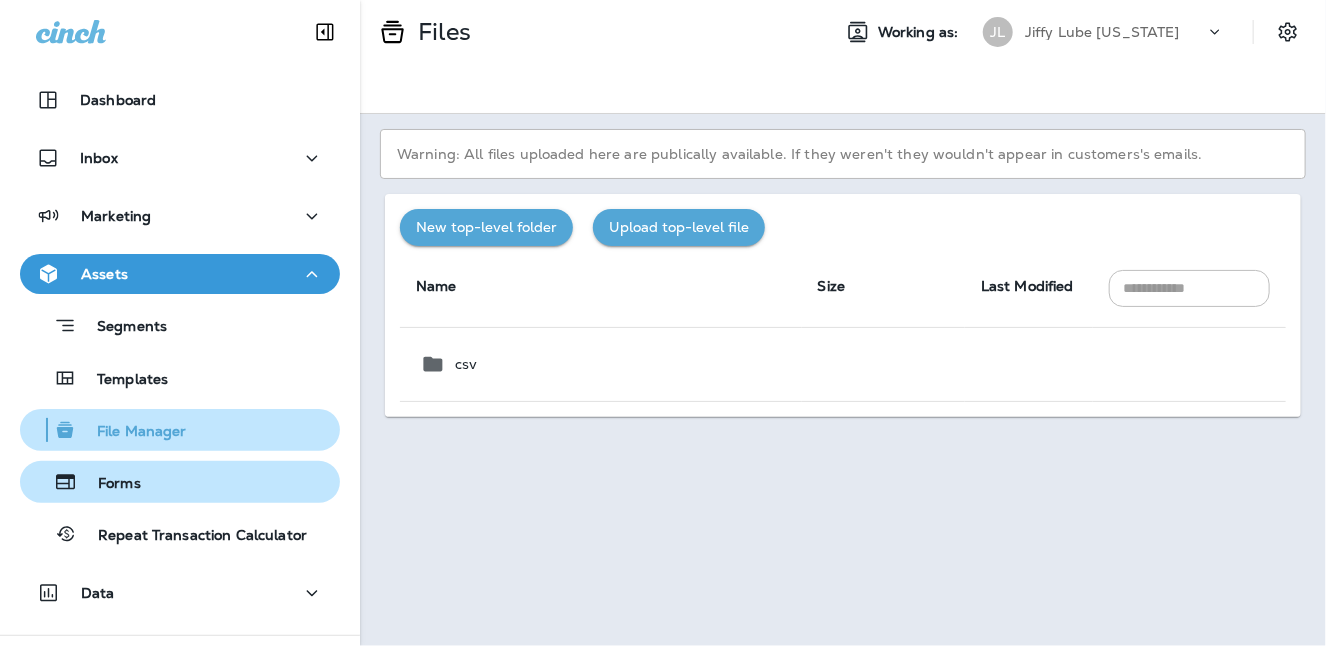 scroll, scrollTop: 0, scrollLeft: 0, axis: both 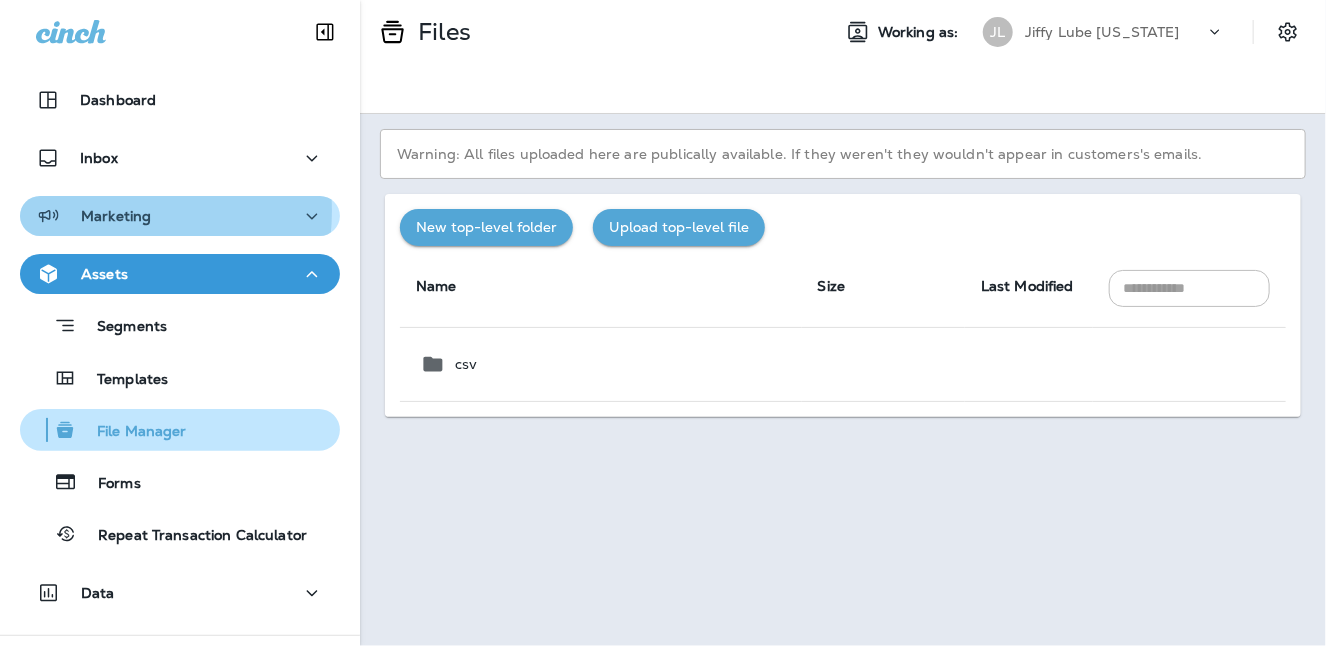 click on "Marketing" at bounding box center [116, 216] 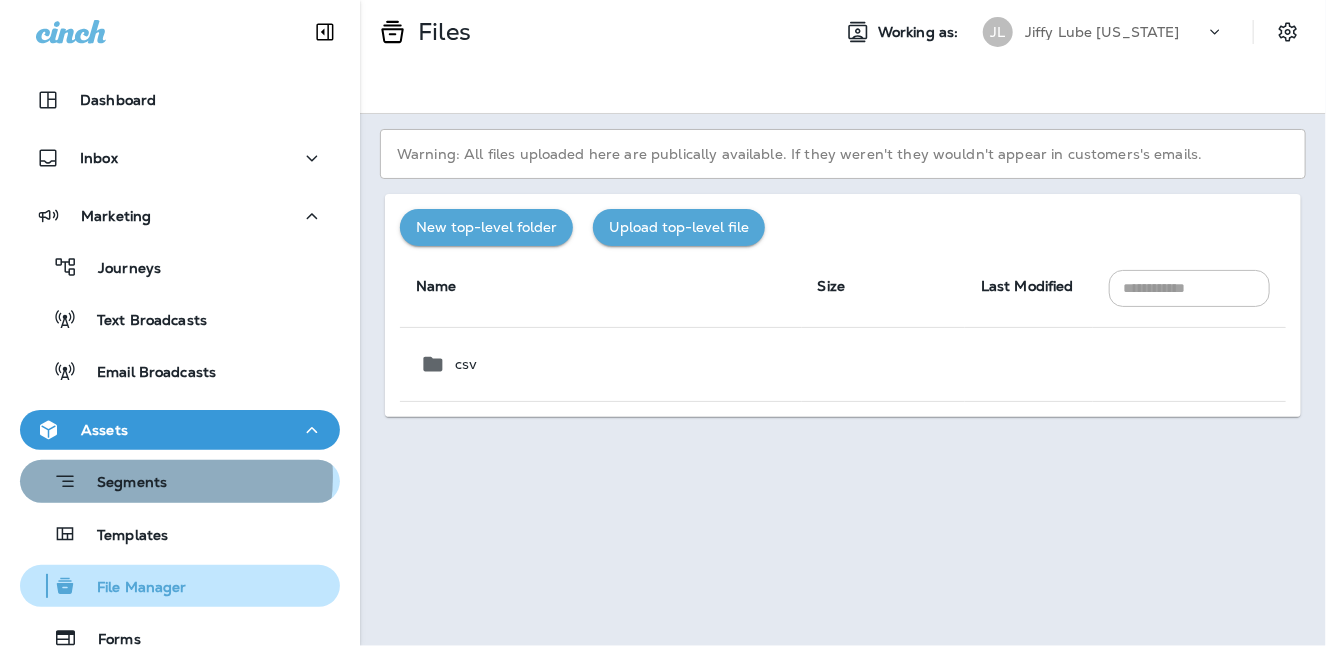 click on "Segments" at bounding box center (122, 484) 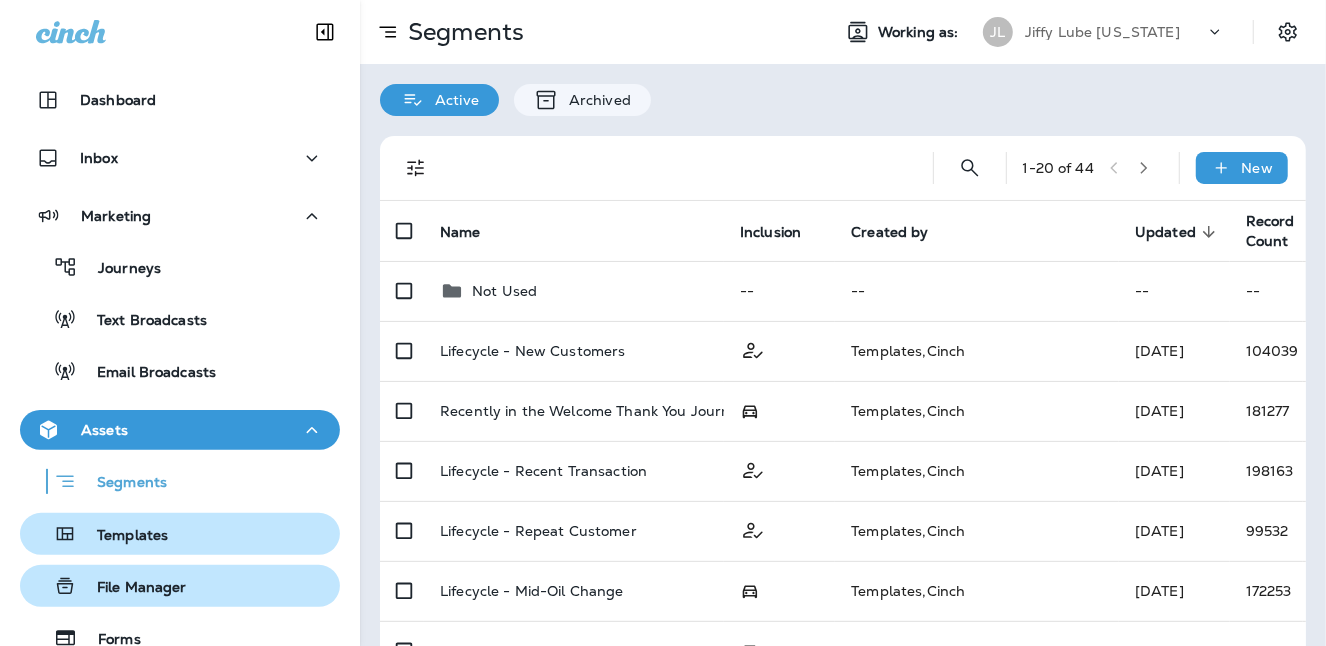 click on "Templates" at bounding box center (98, 534) 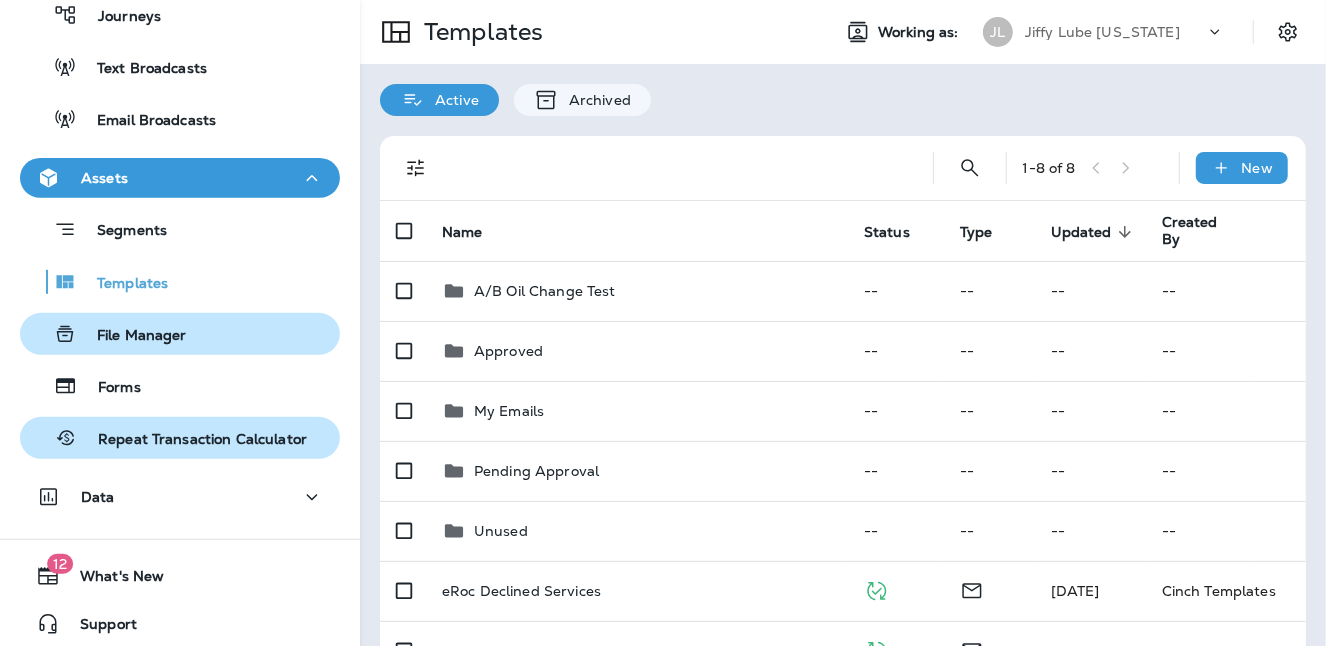 scroll, scrollTop: 260, scrollLeft: 0, axis: vertical 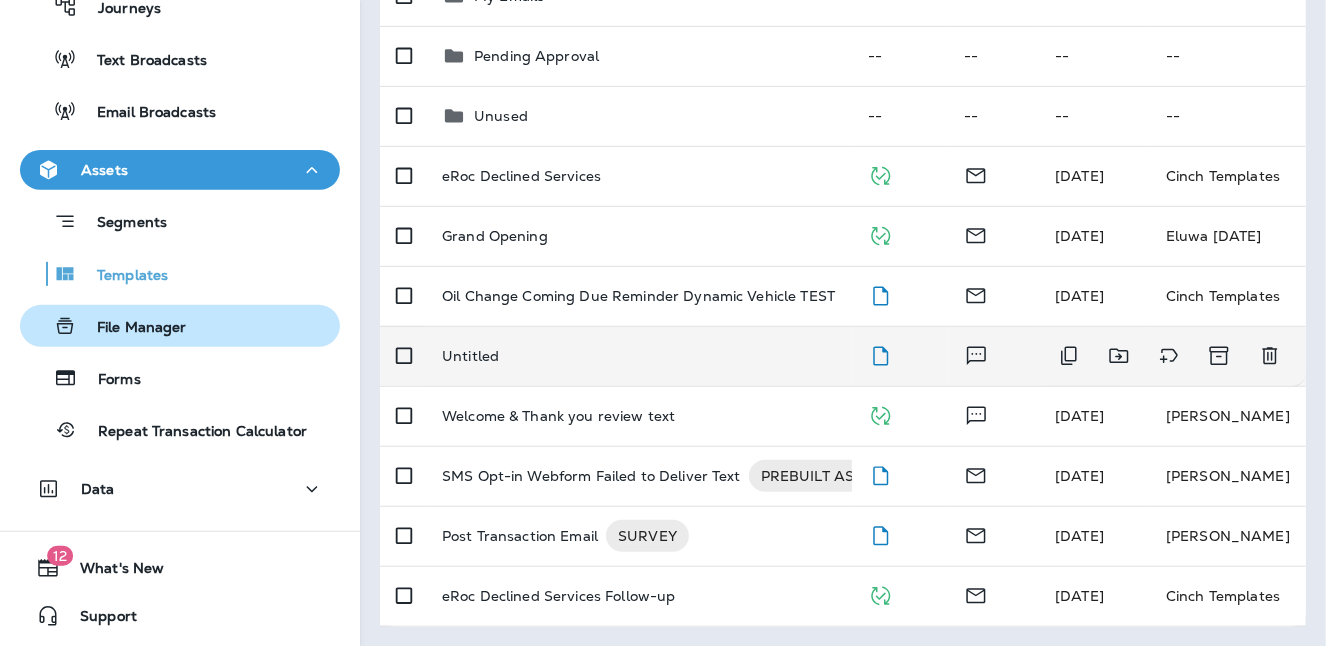 click on "Untitled" at bounding box center [470, 356] 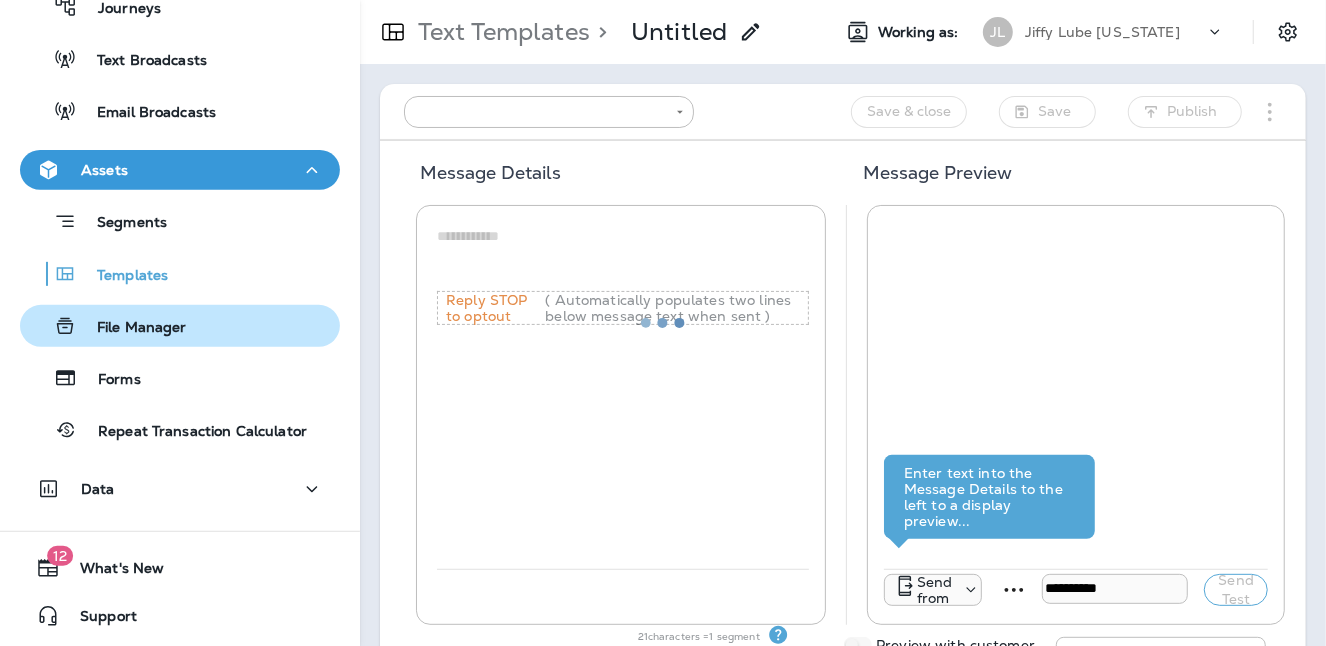 type on "**********" 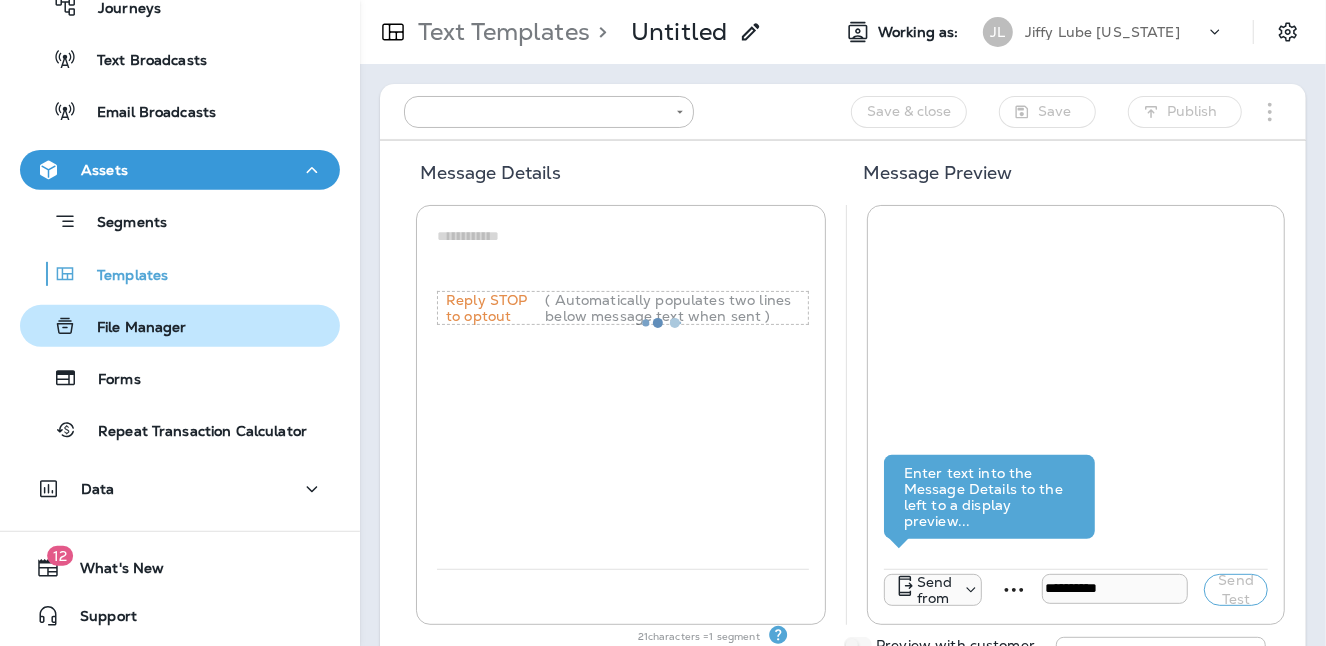 type on "**********" 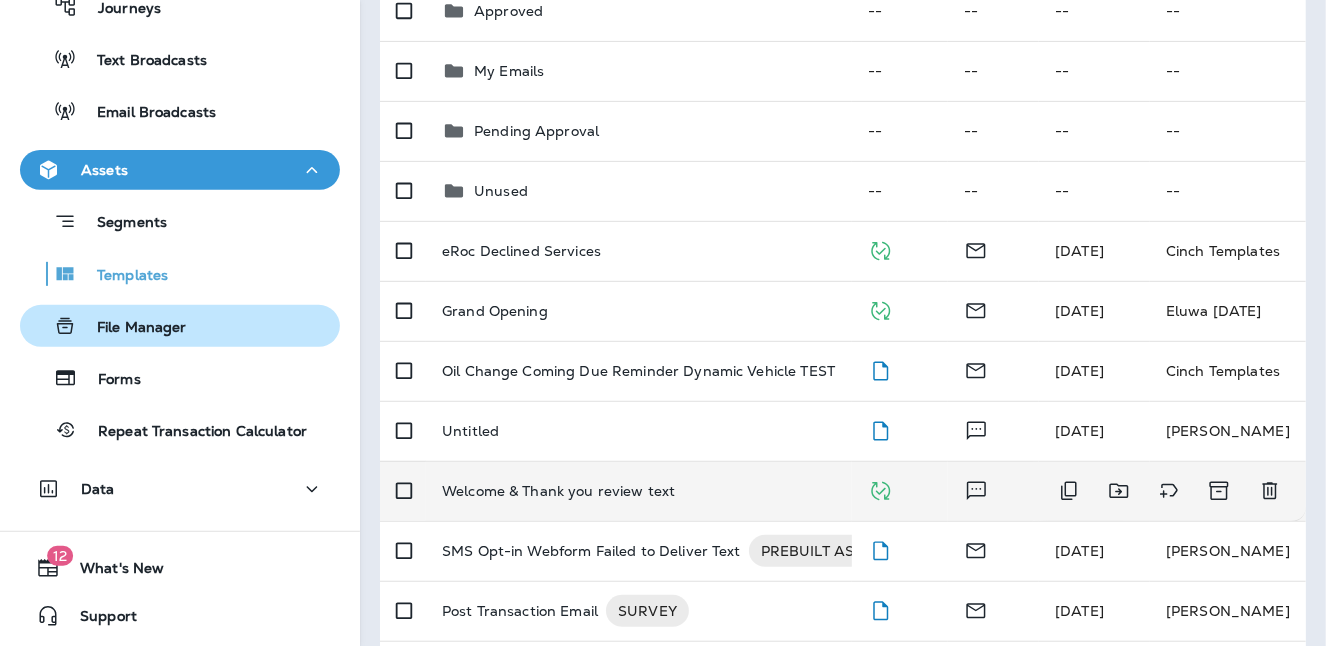 scroll, scrollTop: 415, scrollLeft: 0, axis: vertical 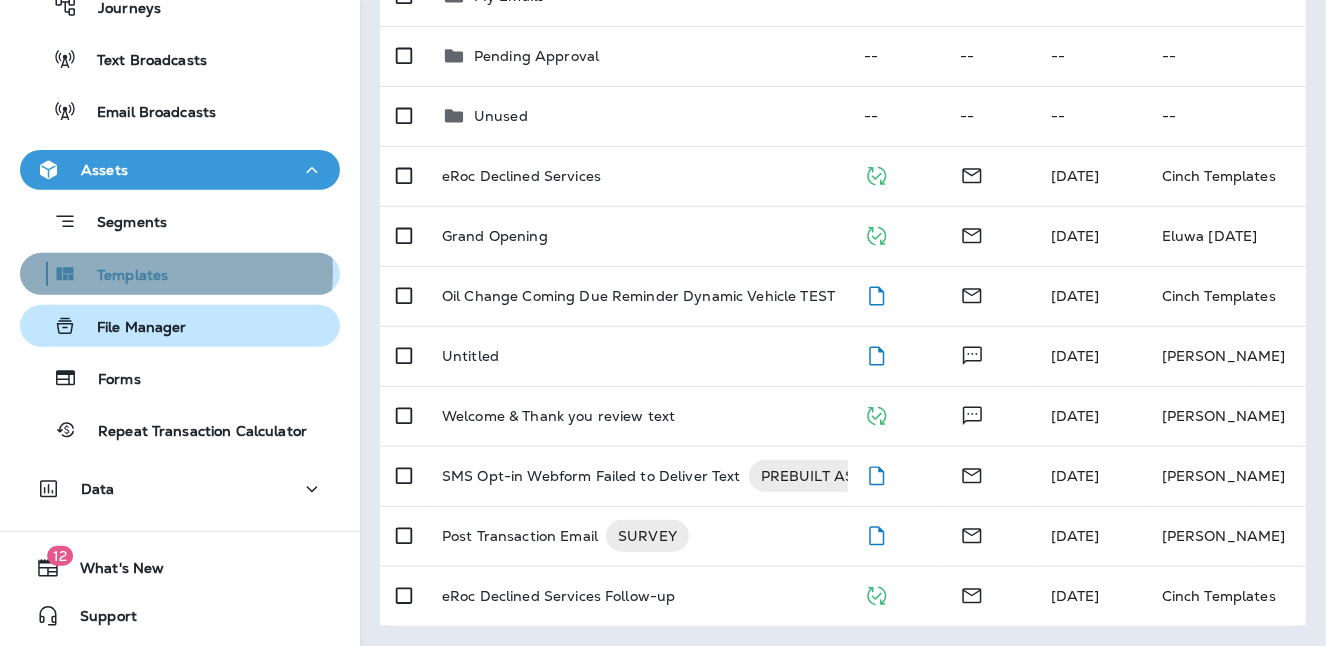 click on "Templates" at bounding box center (122, 276) 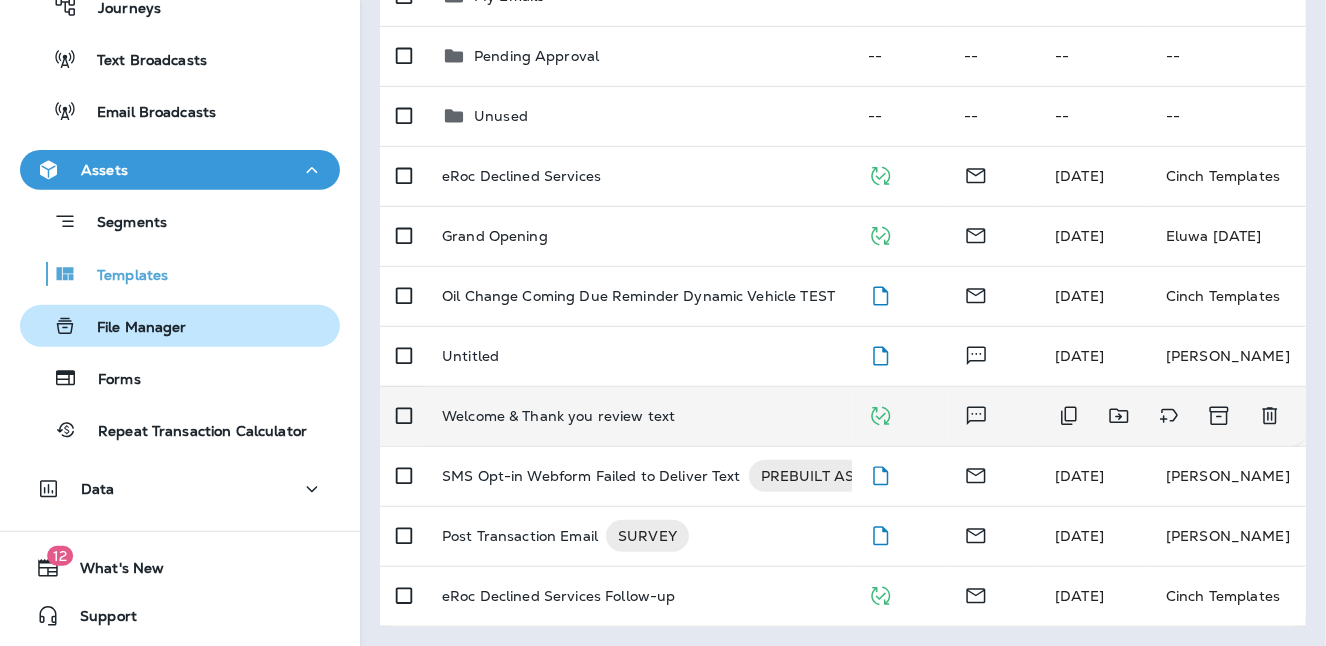 click on "Welcome & Thank you review text" at bounding box center [558, 416] 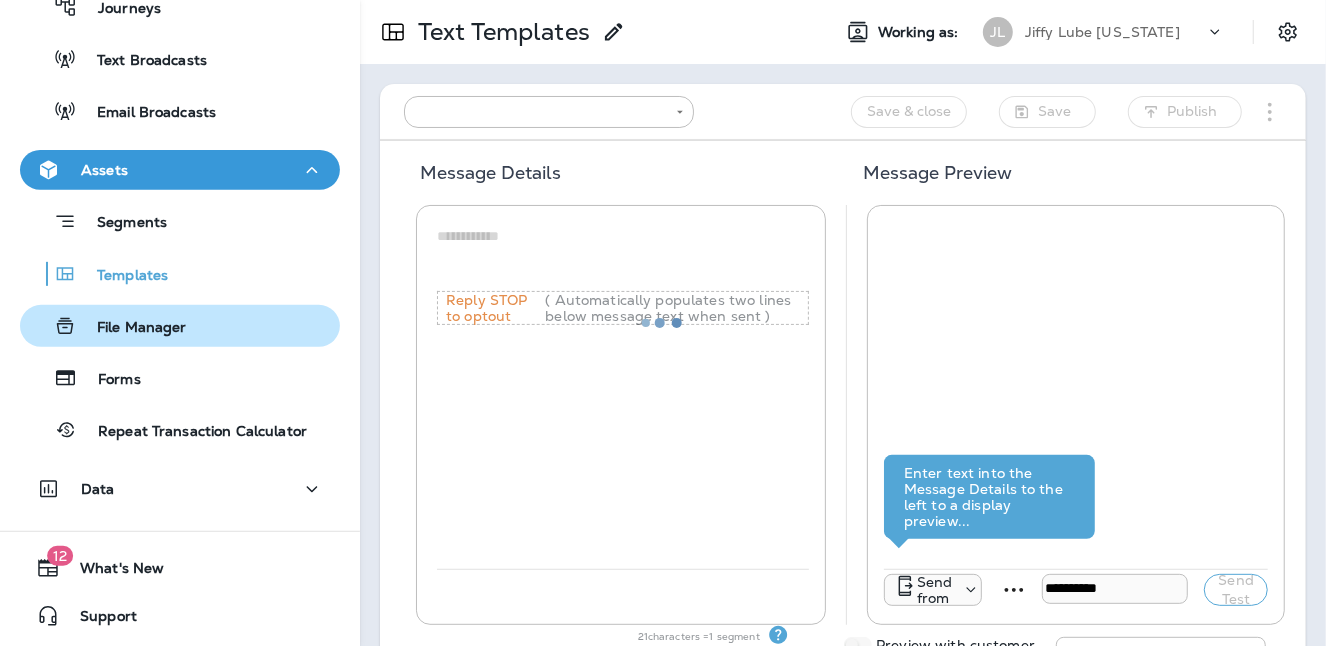 type on "**********" 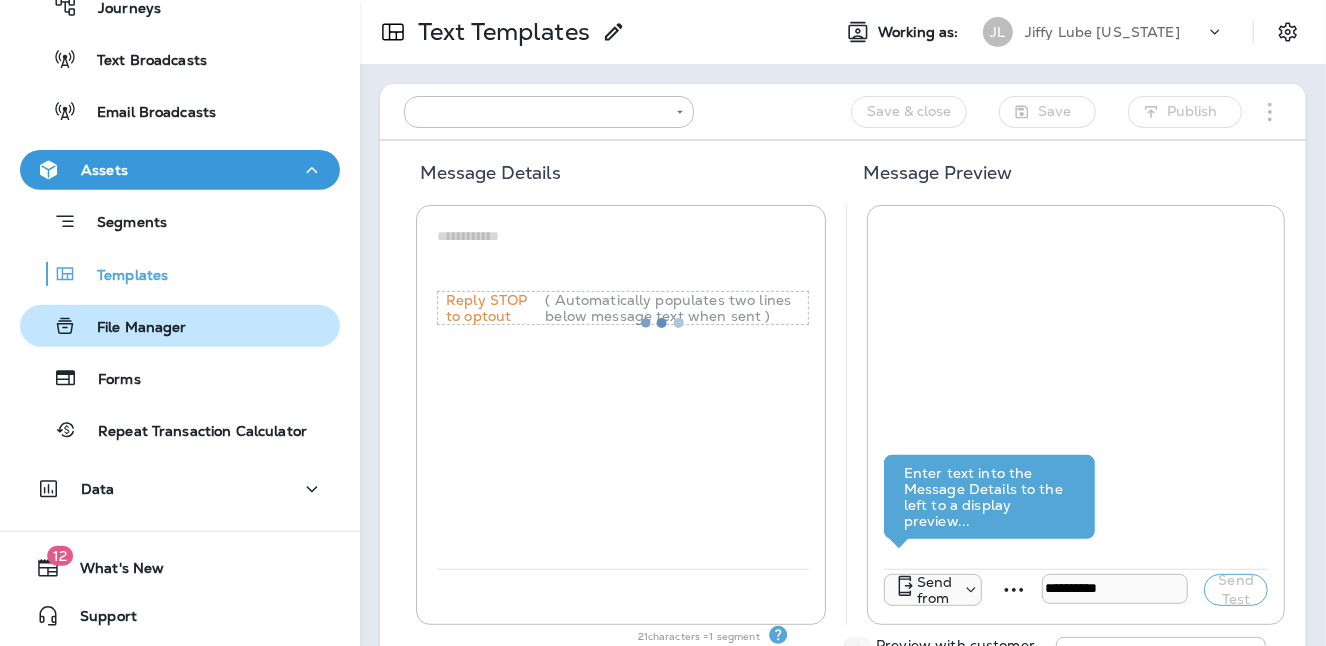 type on "**********" 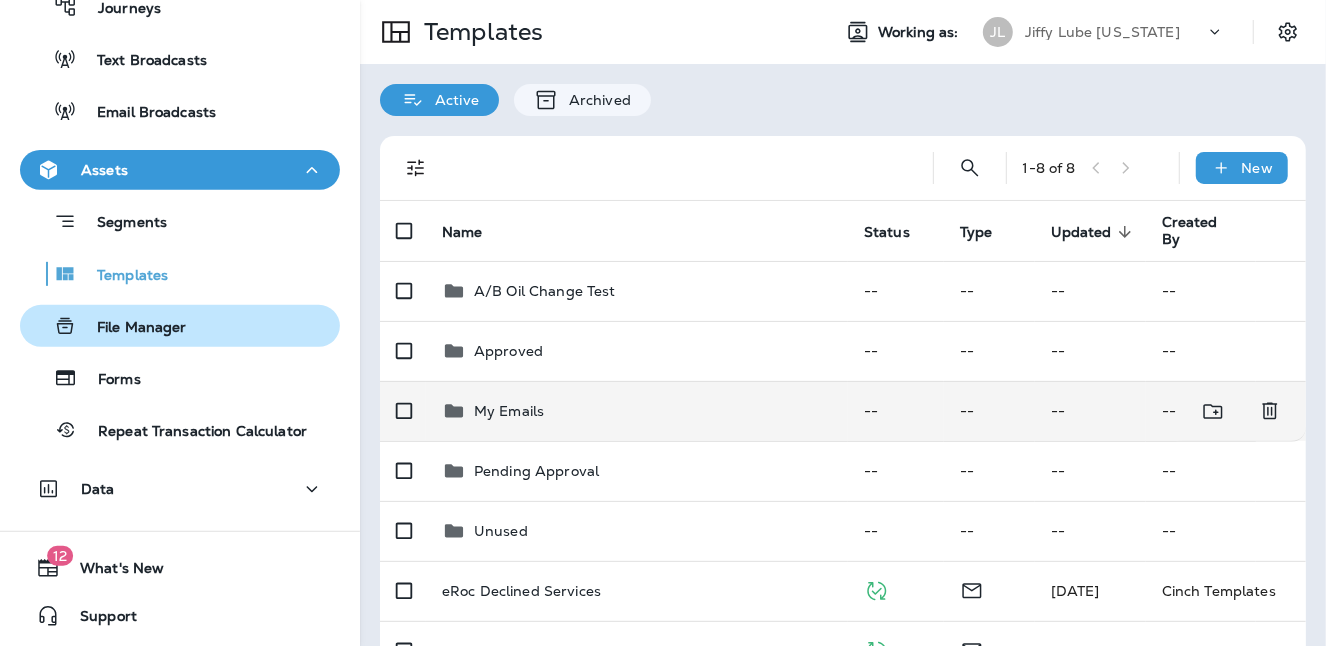 click on "My Emails" at bounding box center (509, 411) 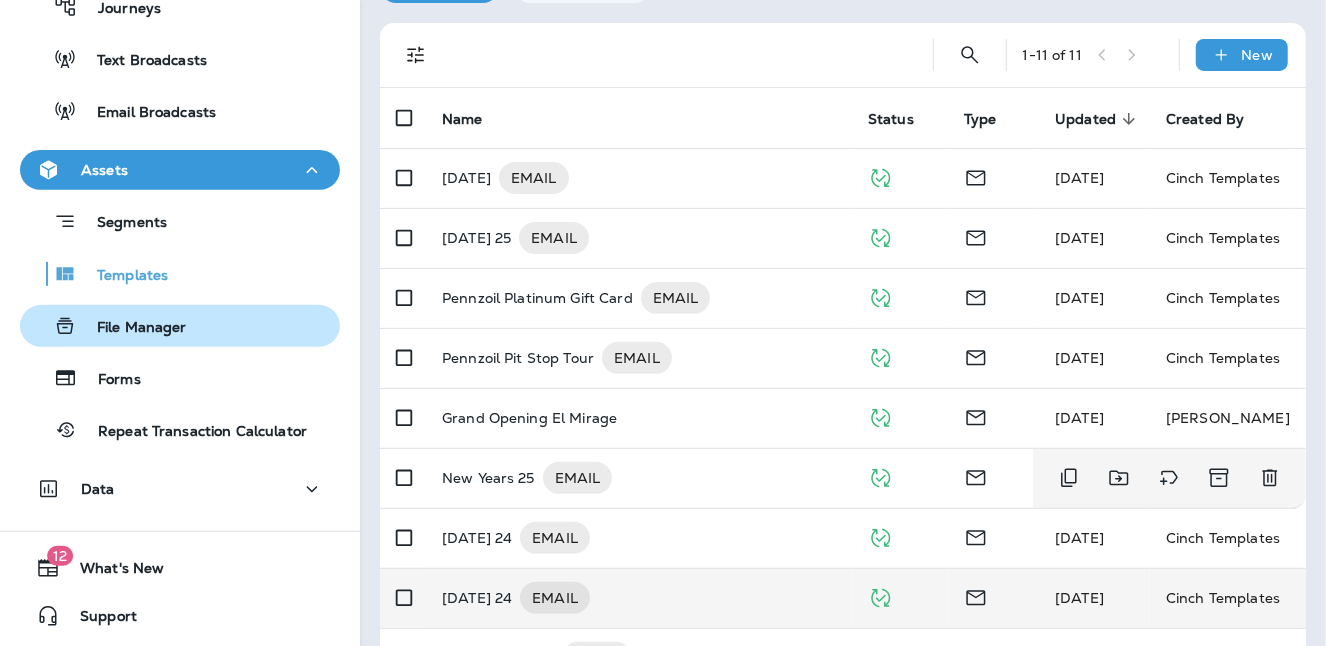 scroll, scrollTop: 295, scrollLeft: 0, axis: vertical 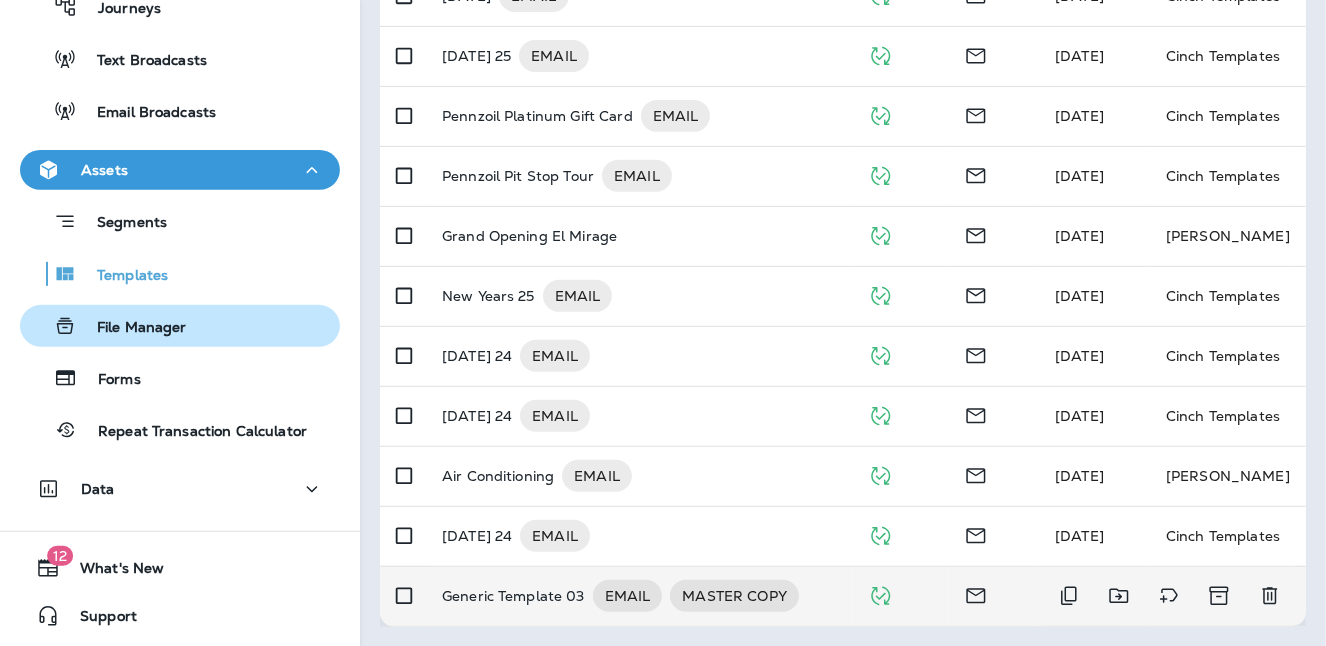 click on "Generic Template 03" at bounding box center [513, 596] 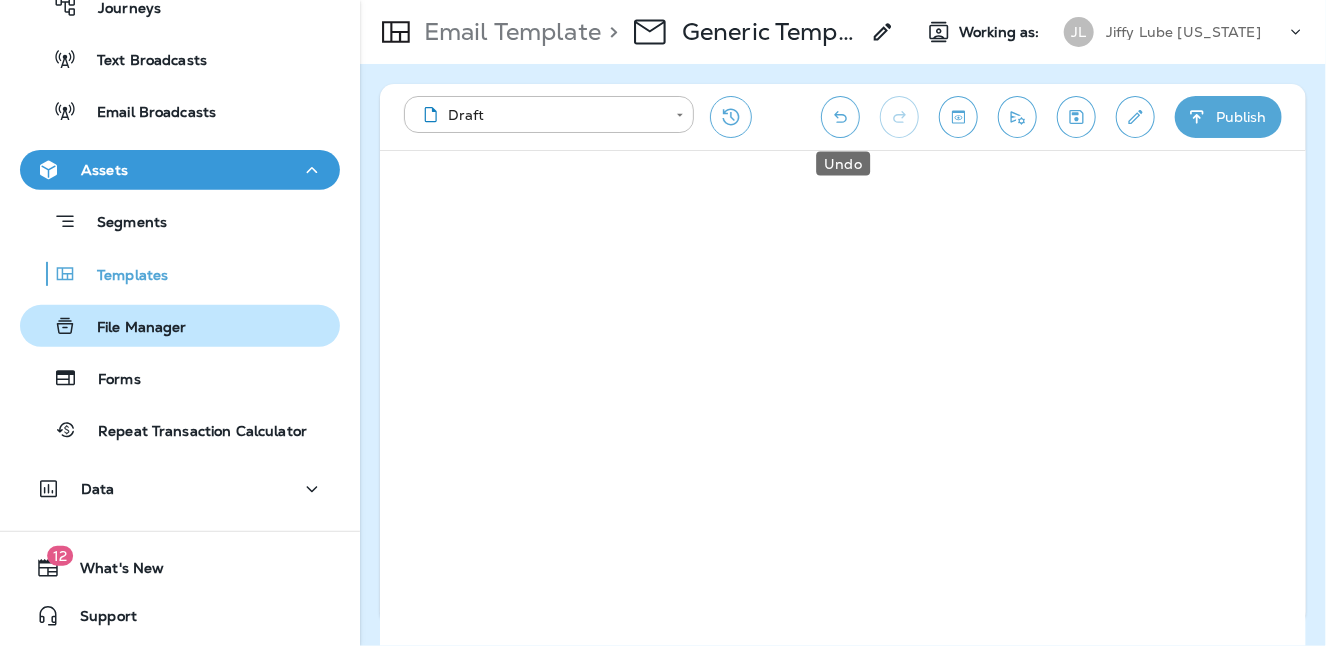 click 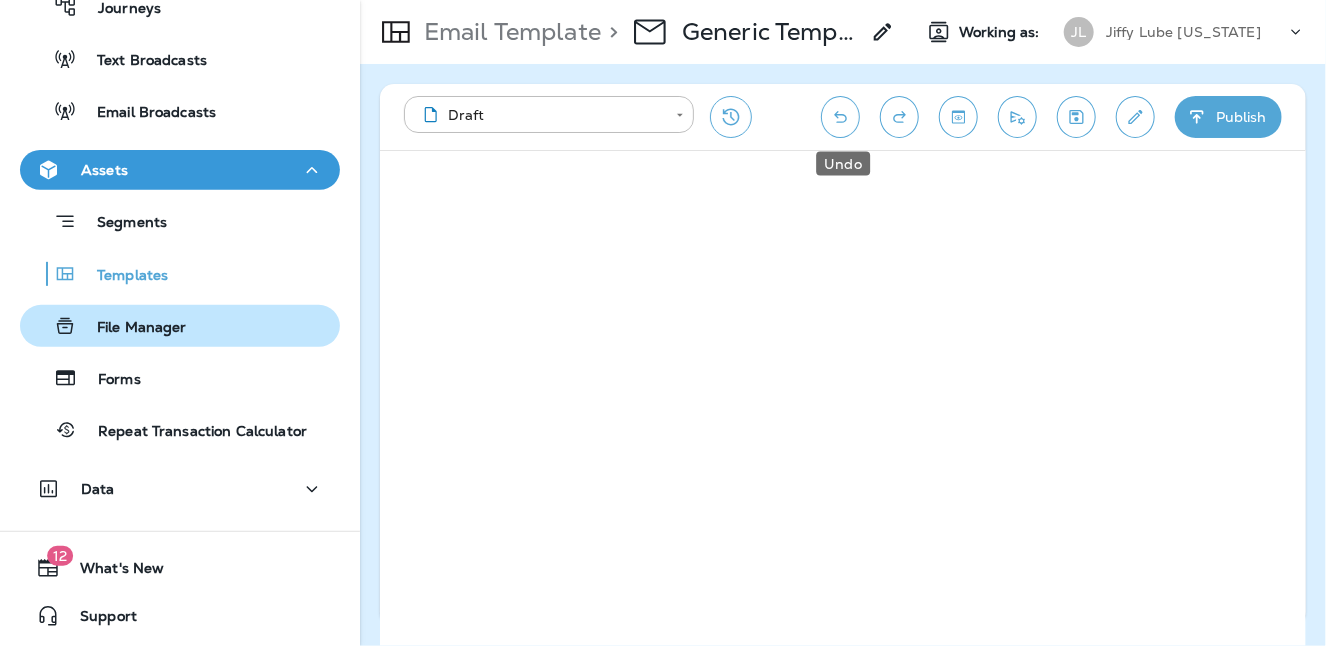 click 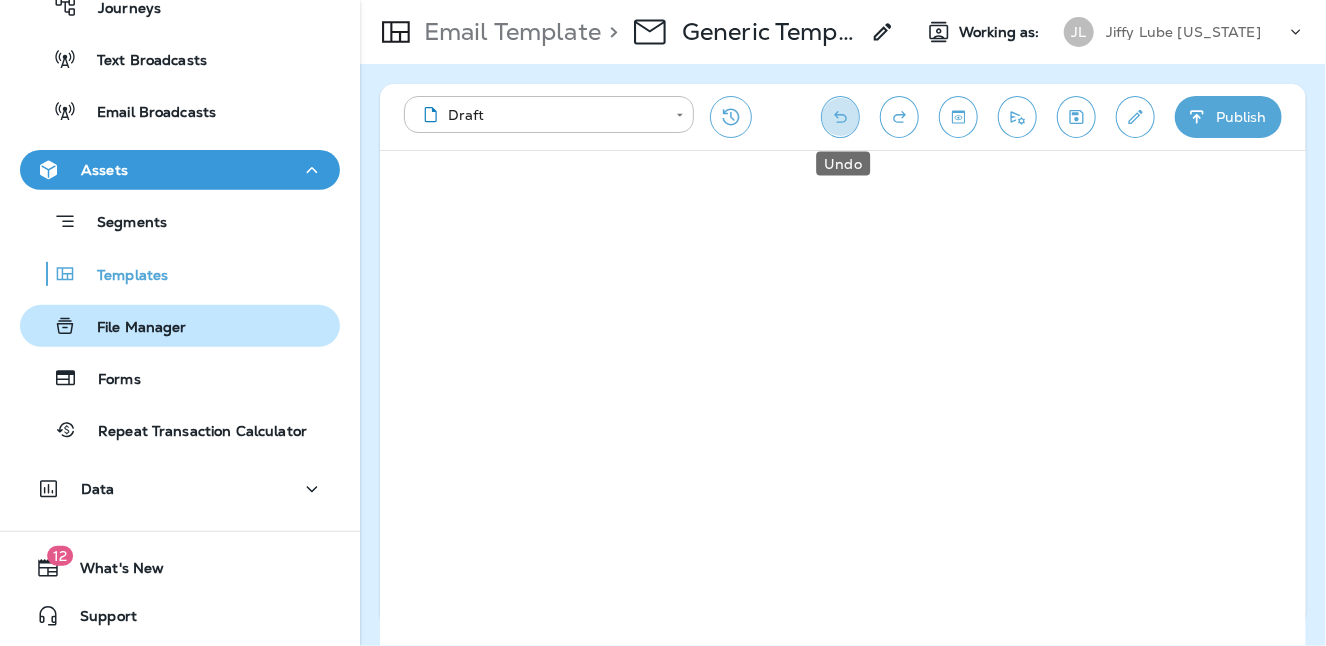 click 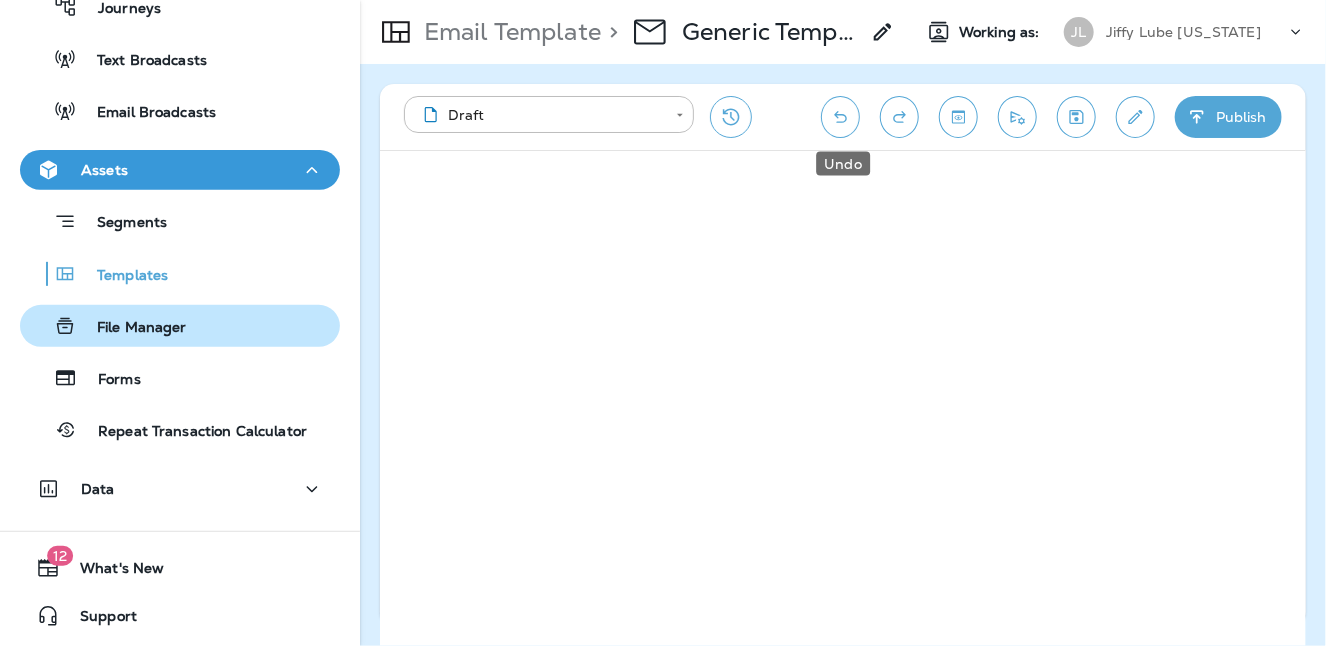 click 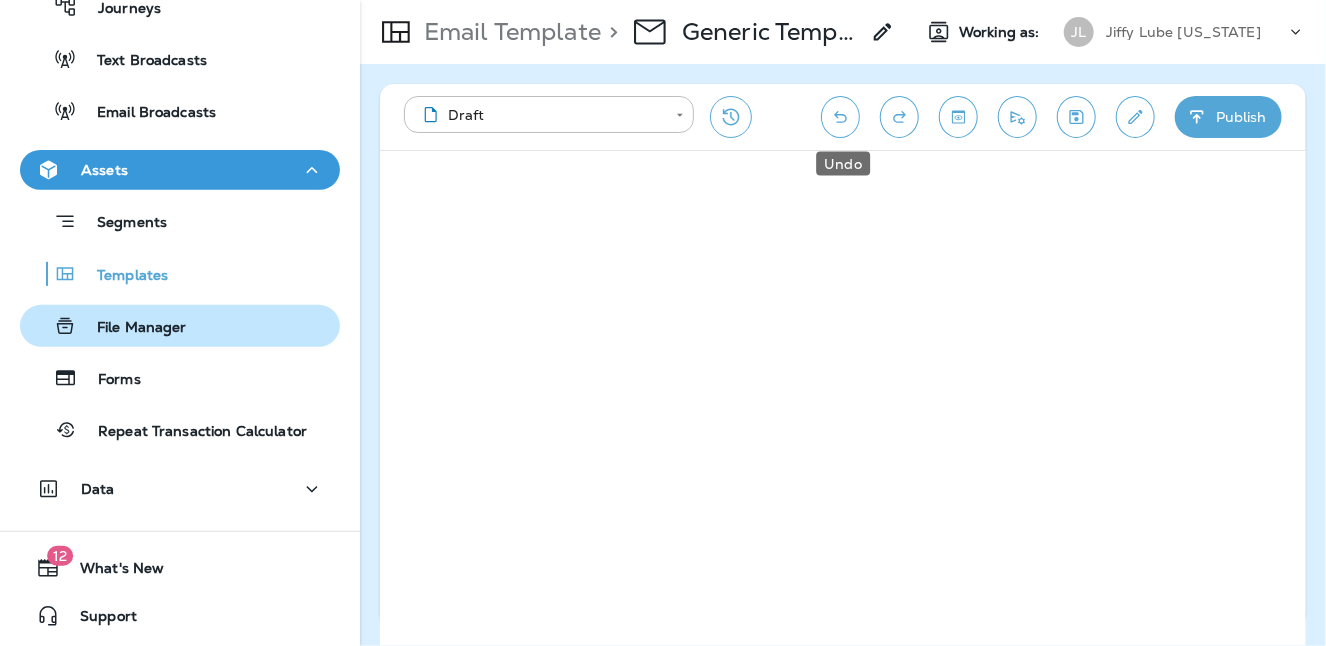 click 